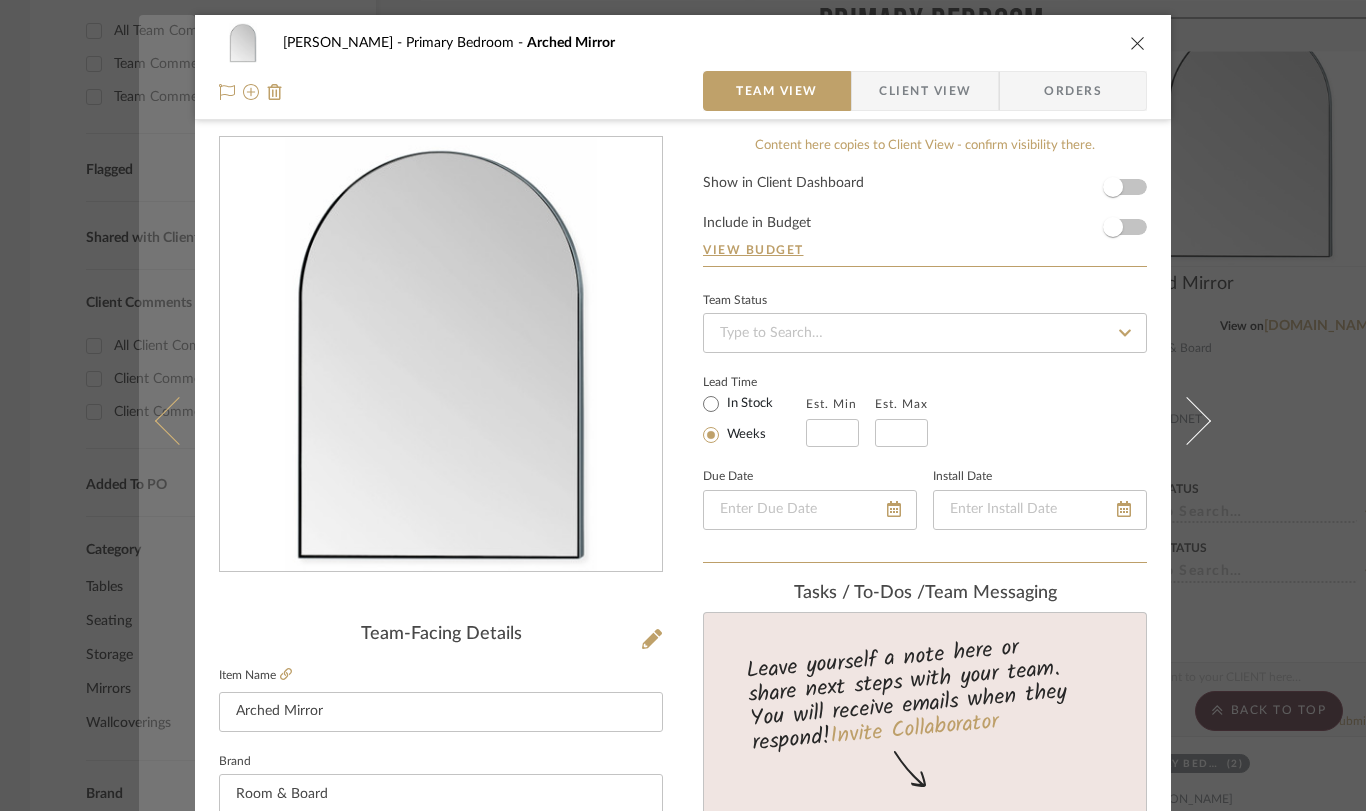 scroll, scrollTop: 0, scrollLeft: 0, axis: both 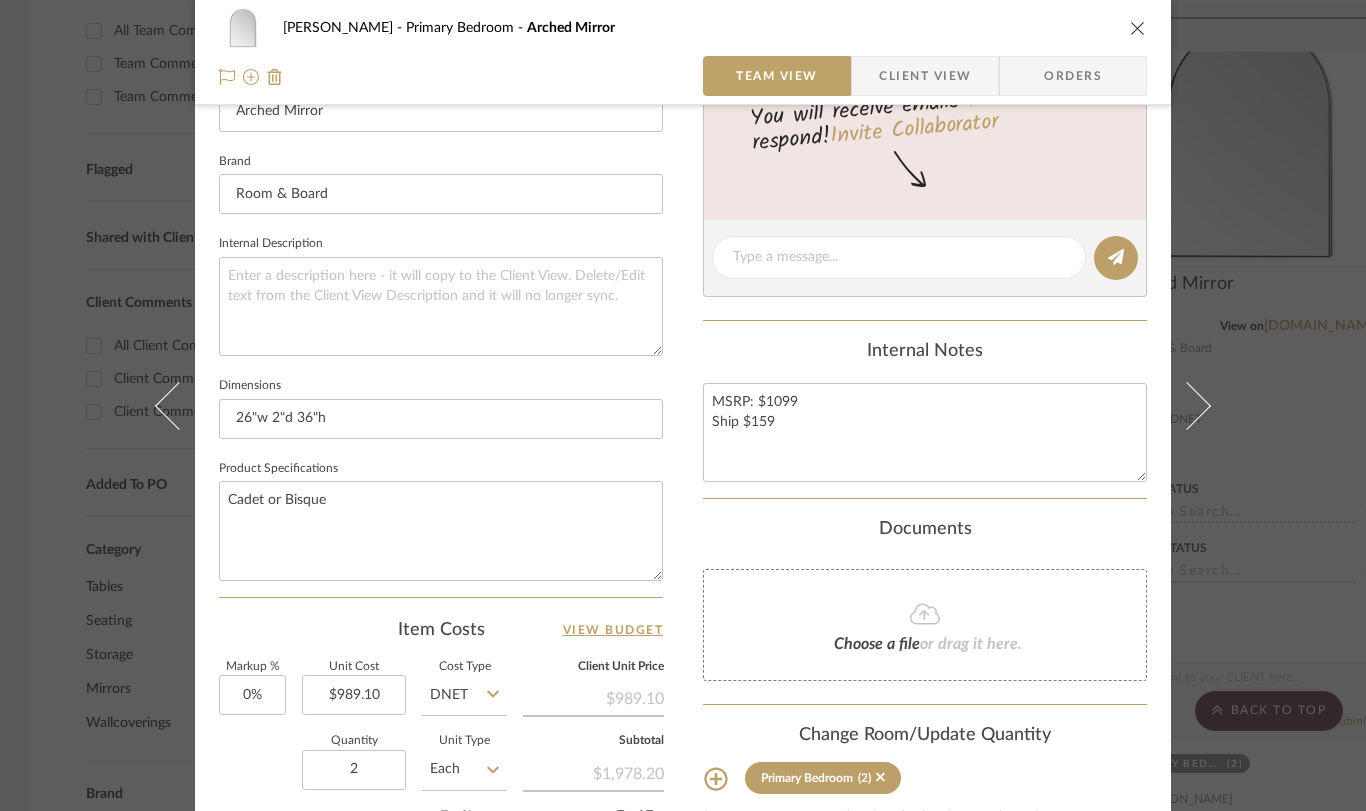click at bounding box center (1138, 28) 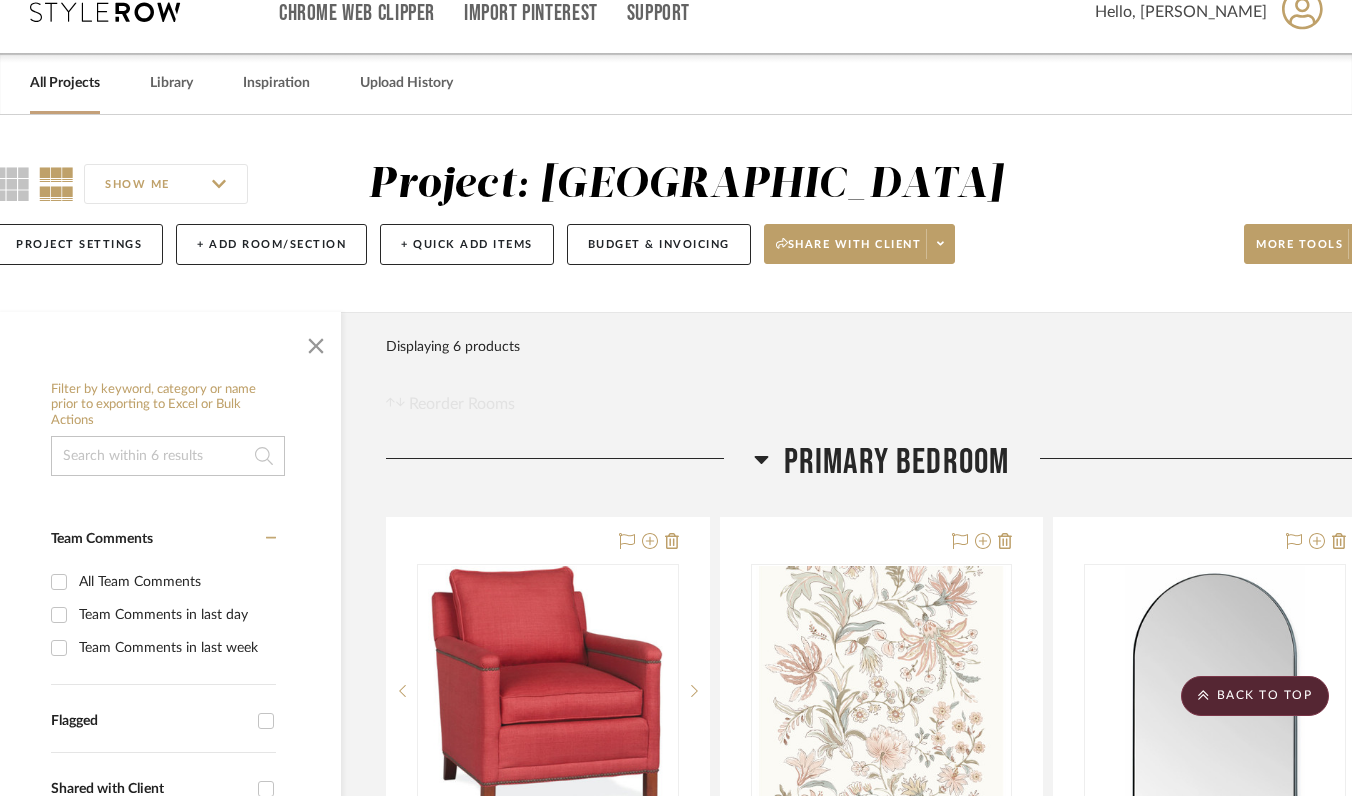 scroll, scrollTop: 0, scrollLeft: 35, axis: horizontal 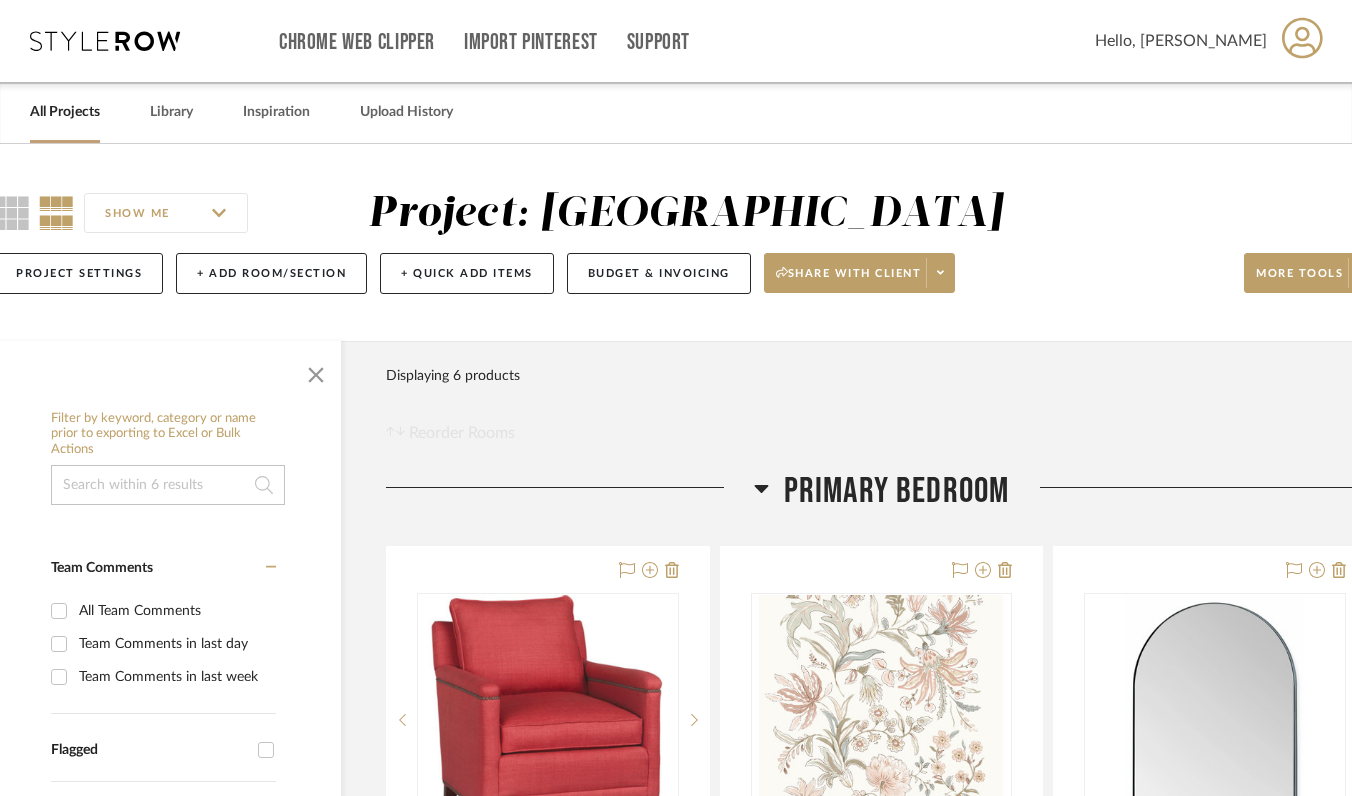 click on "All Projects" at bounding box center (65, 112) 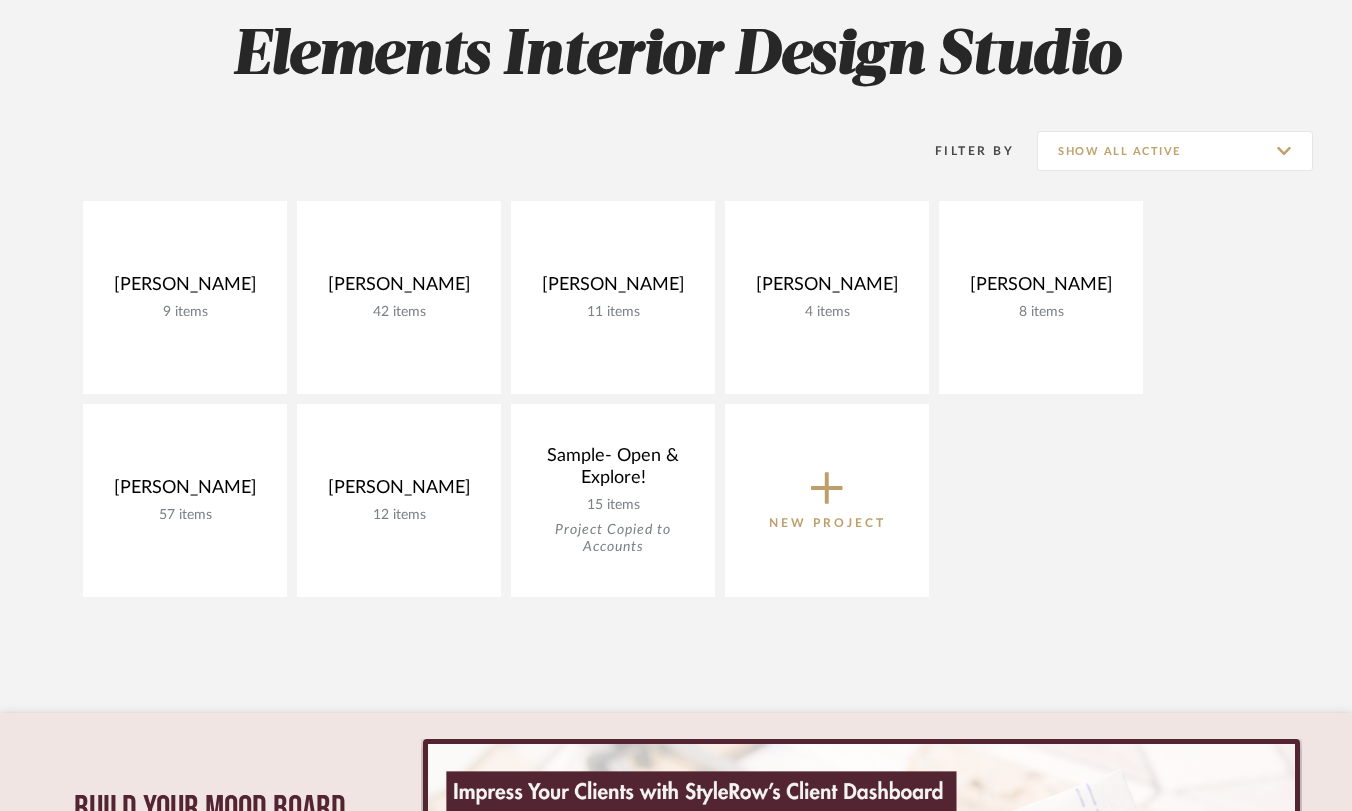 scroll, scrollTop: 312, scrollLeft: 0, axis: vertical 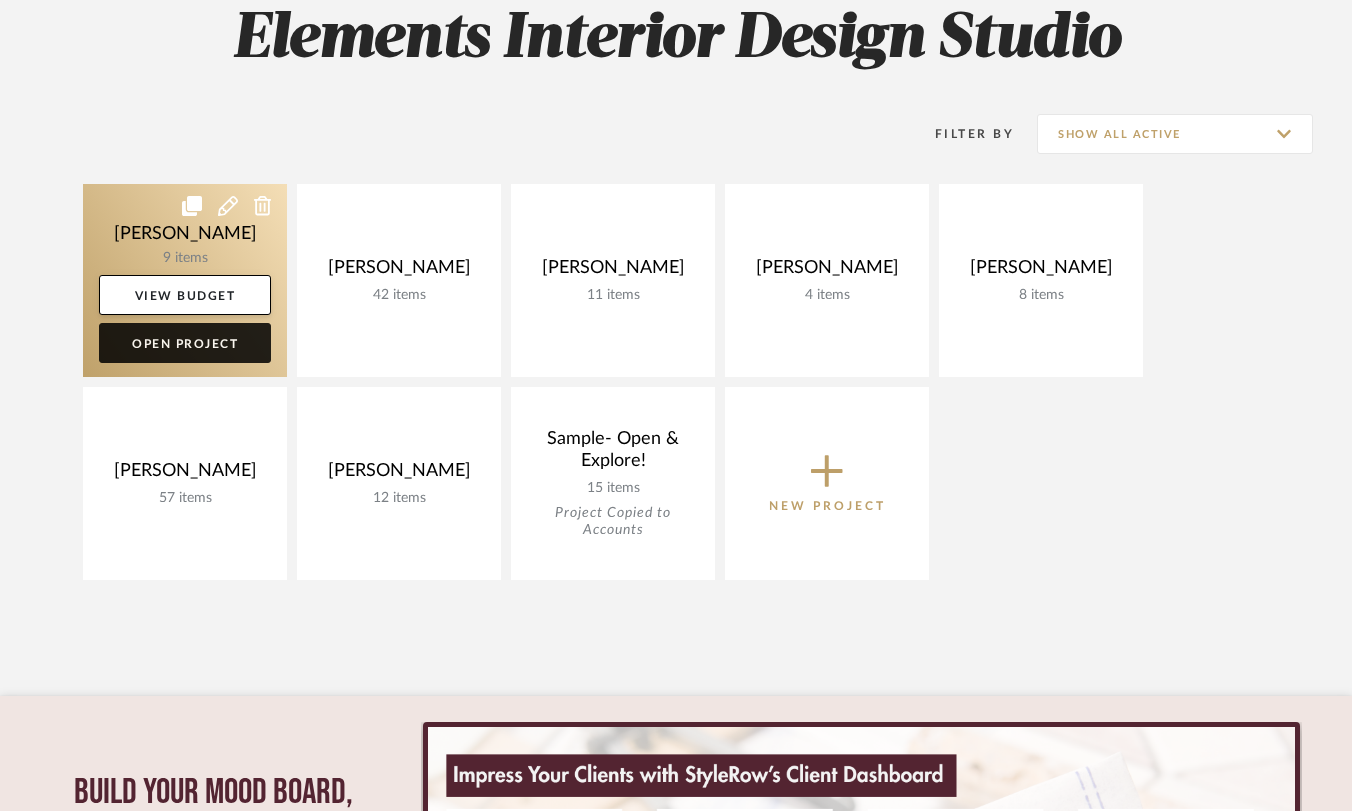click on "Open Project" 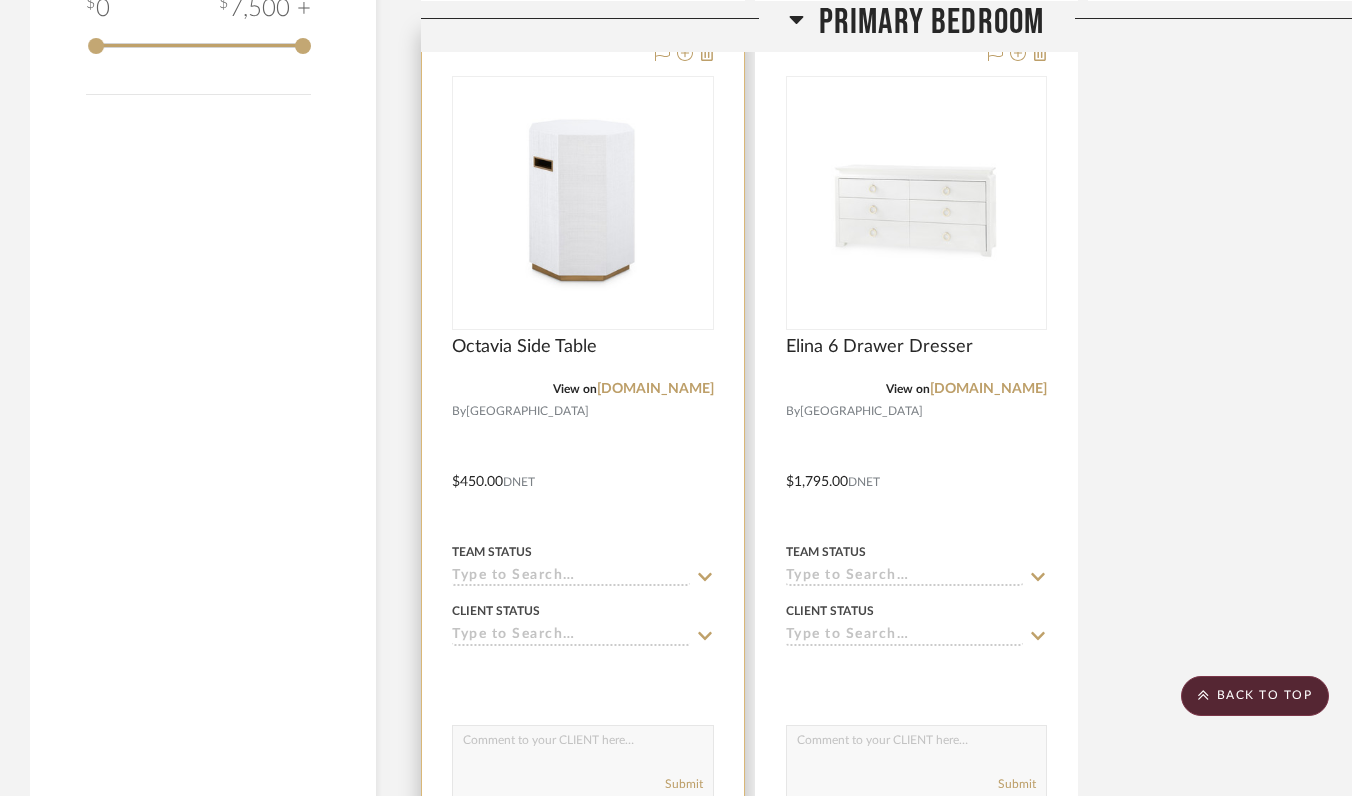 scroll, scrollTop: 2294, scrollLeft: 0, axis: vertical 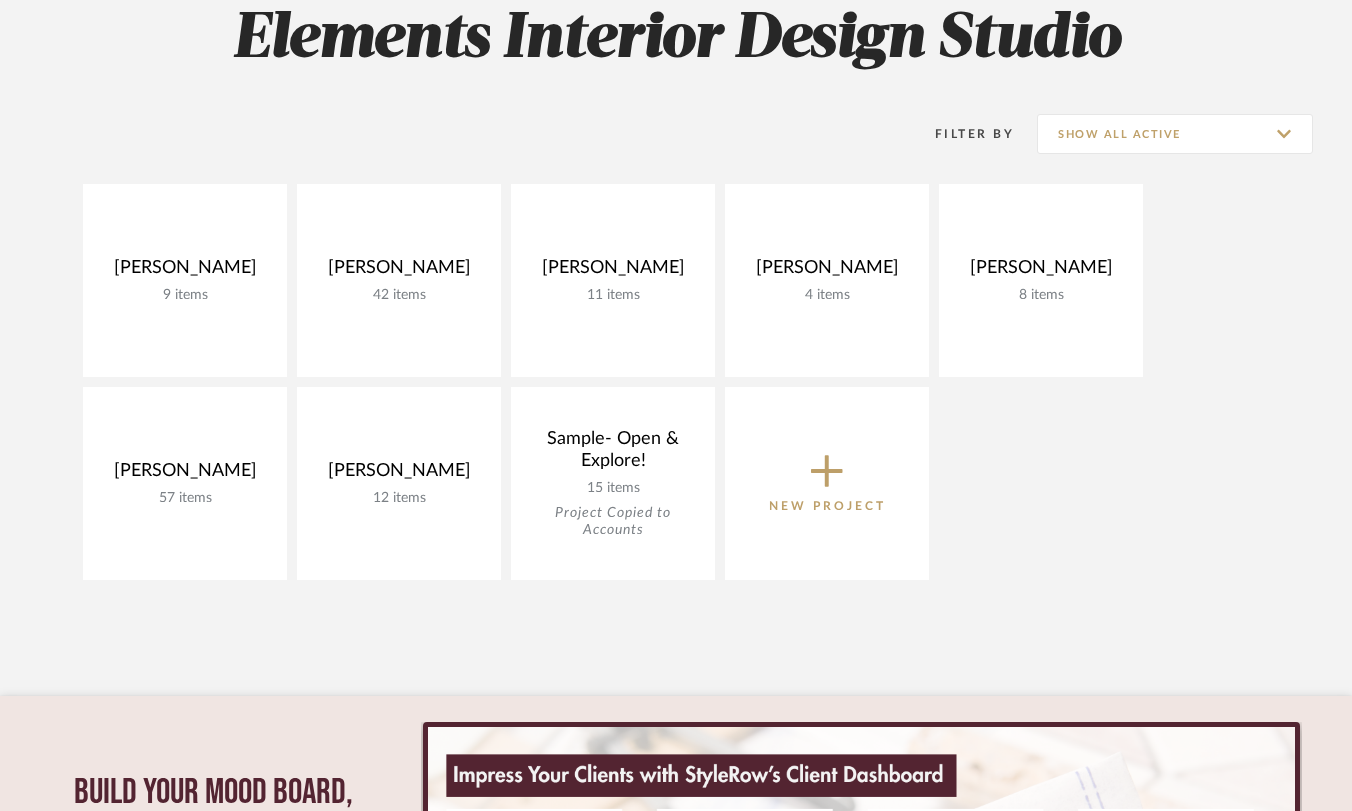 click 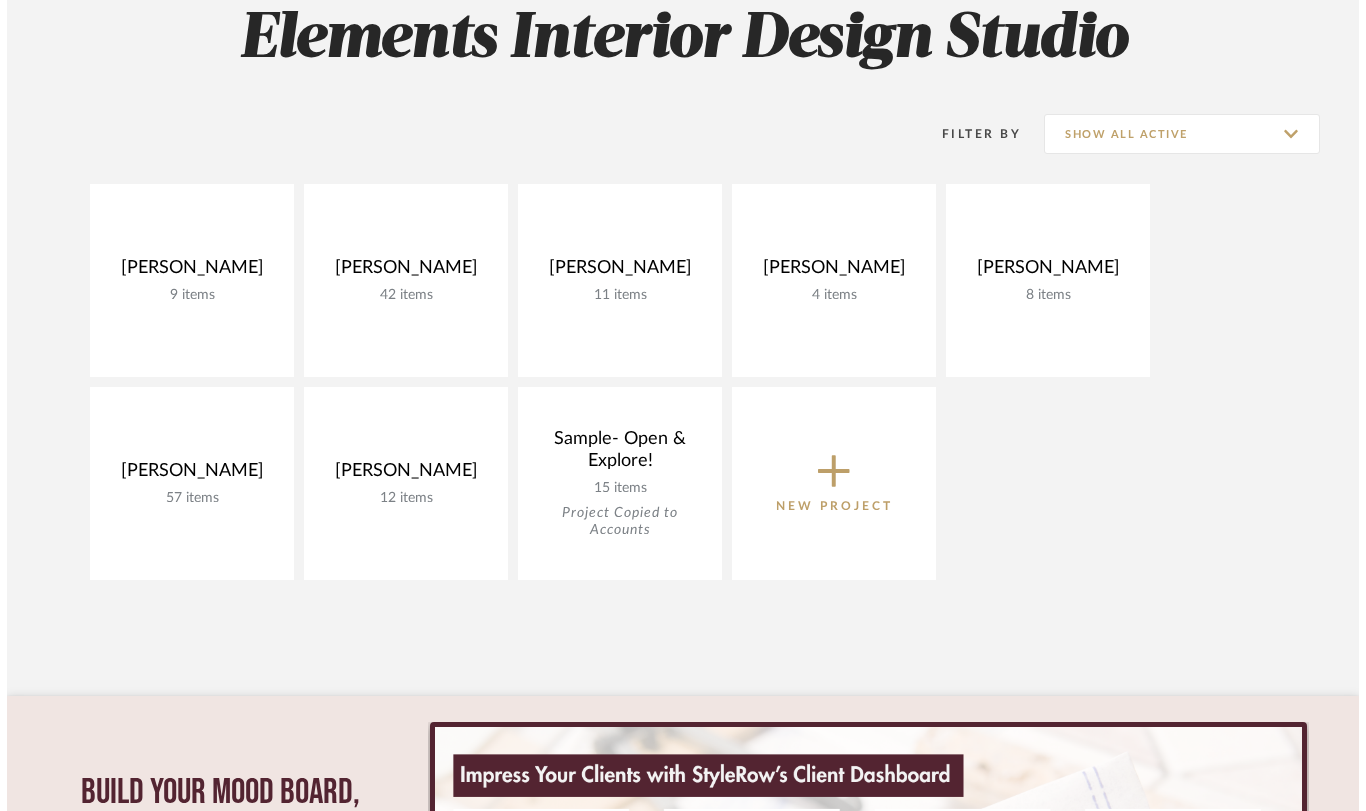 scroll, scrollTop: 0, scrollLeft: 0, axis: both 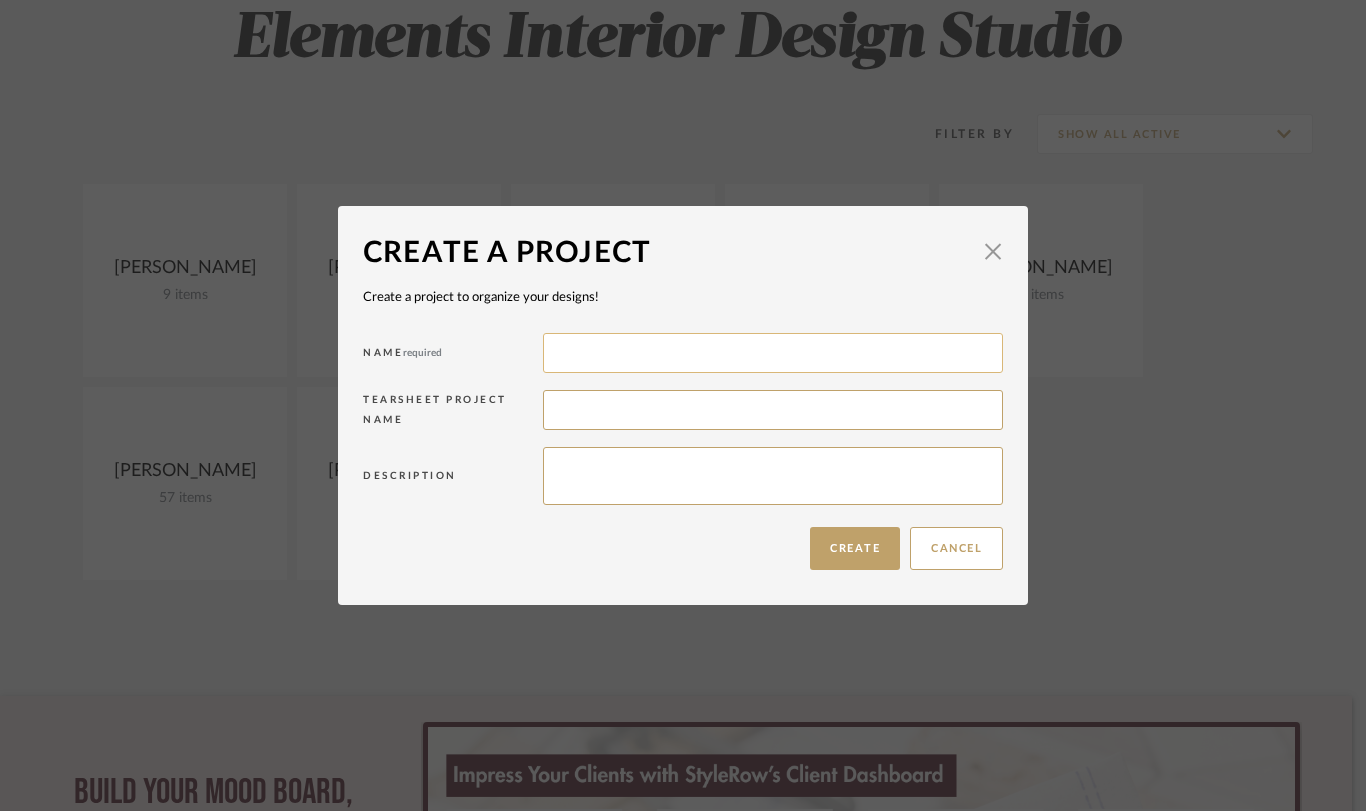 click at bounding box center (773, 353) 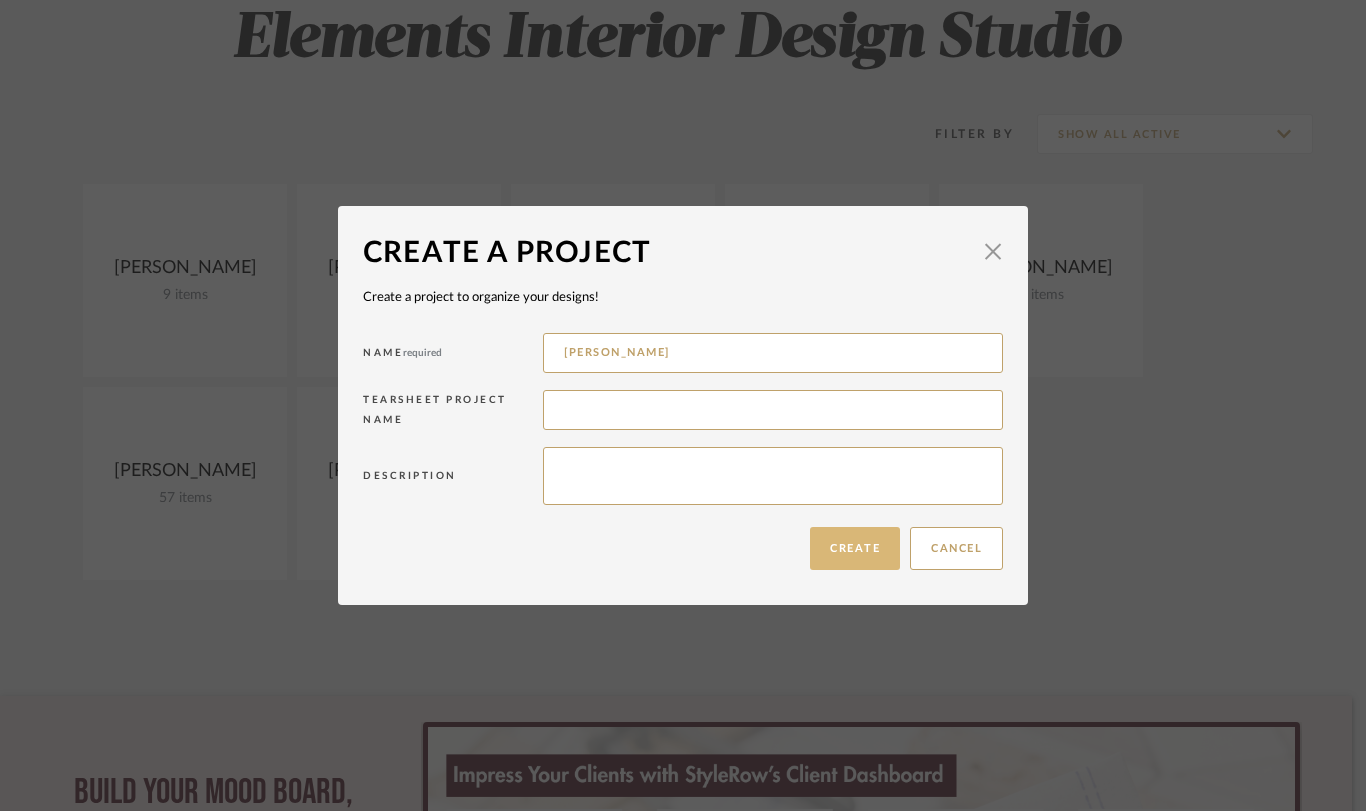 type on "[PERSON_NAME]" 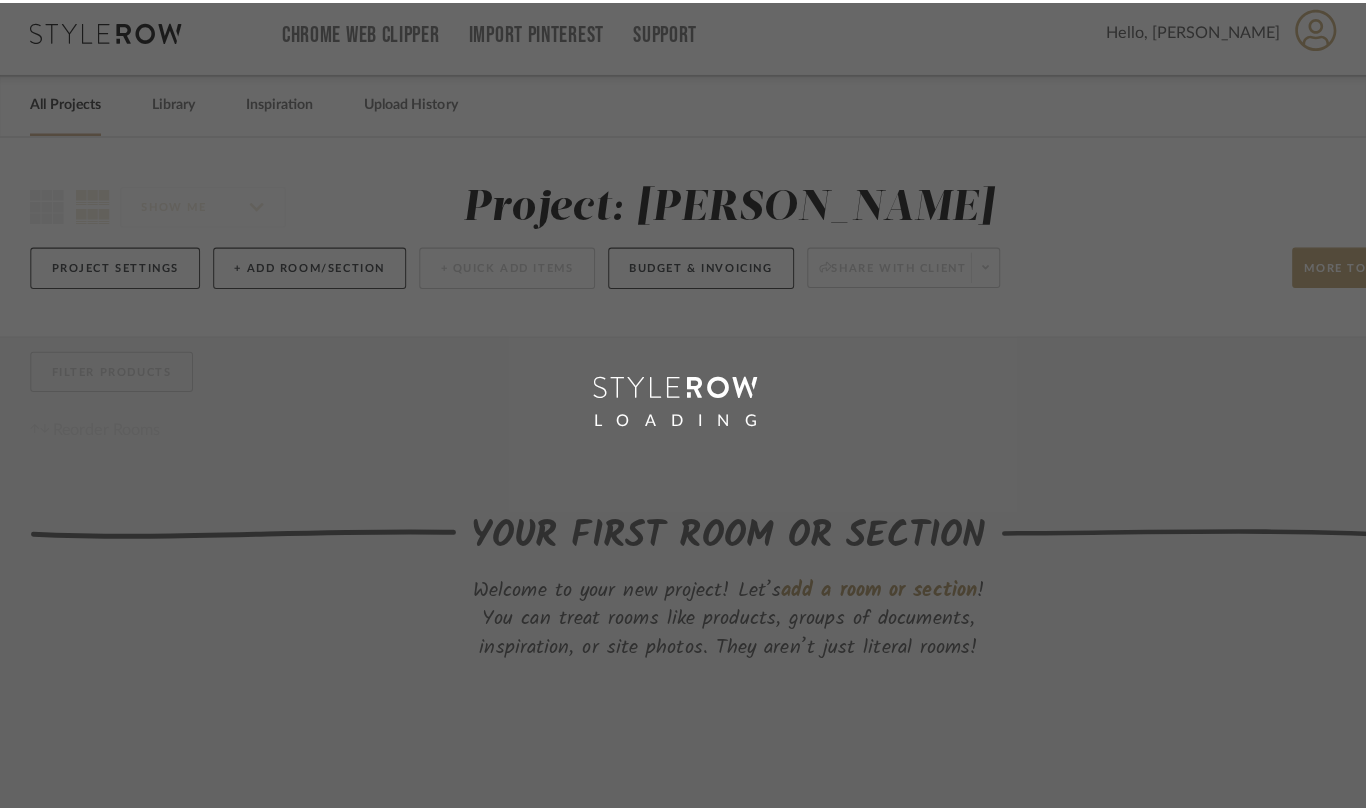 scroll, scrollTop: 0, scrollLeft: 0, axis: both 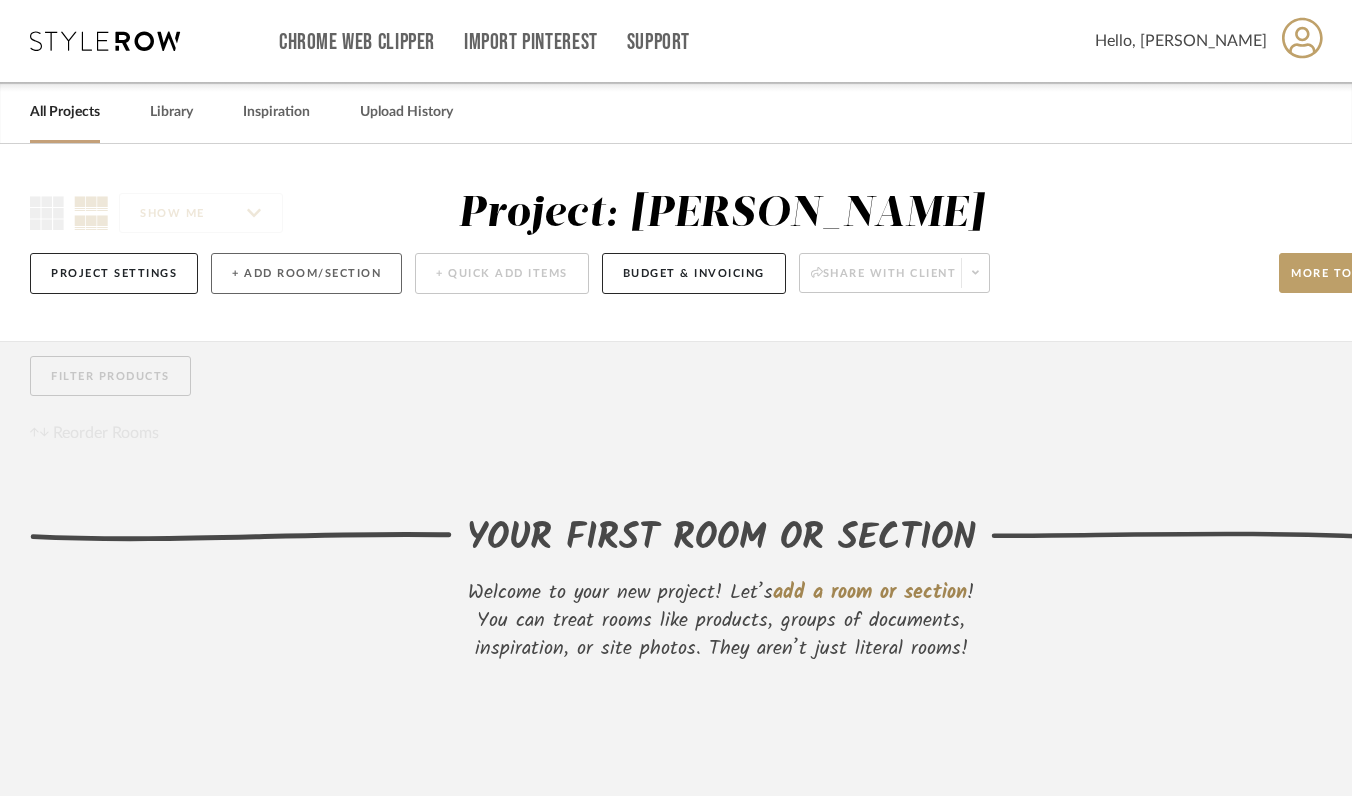 click on "+ Add Room/Section" 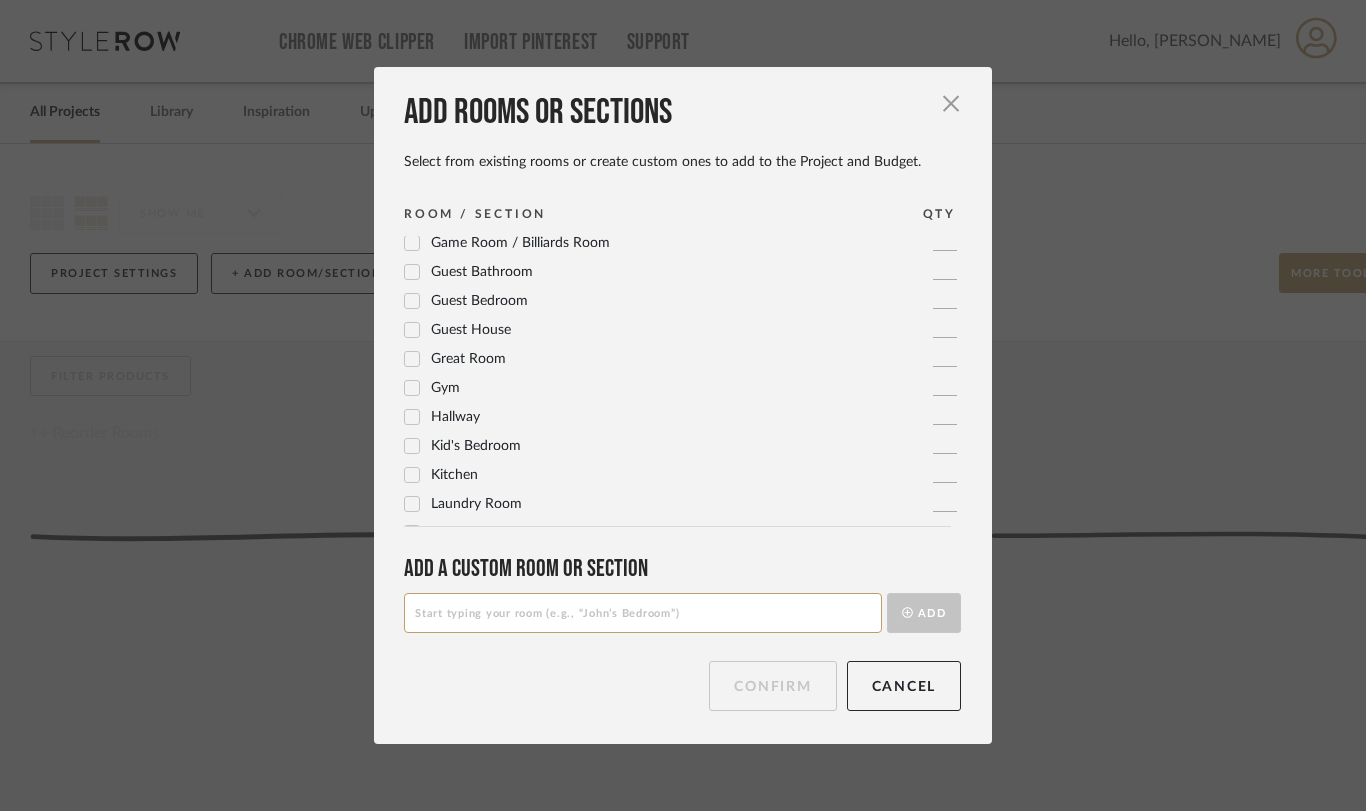 scroll, scrollTop: 292, scrollLeft: 0, axis: vertical 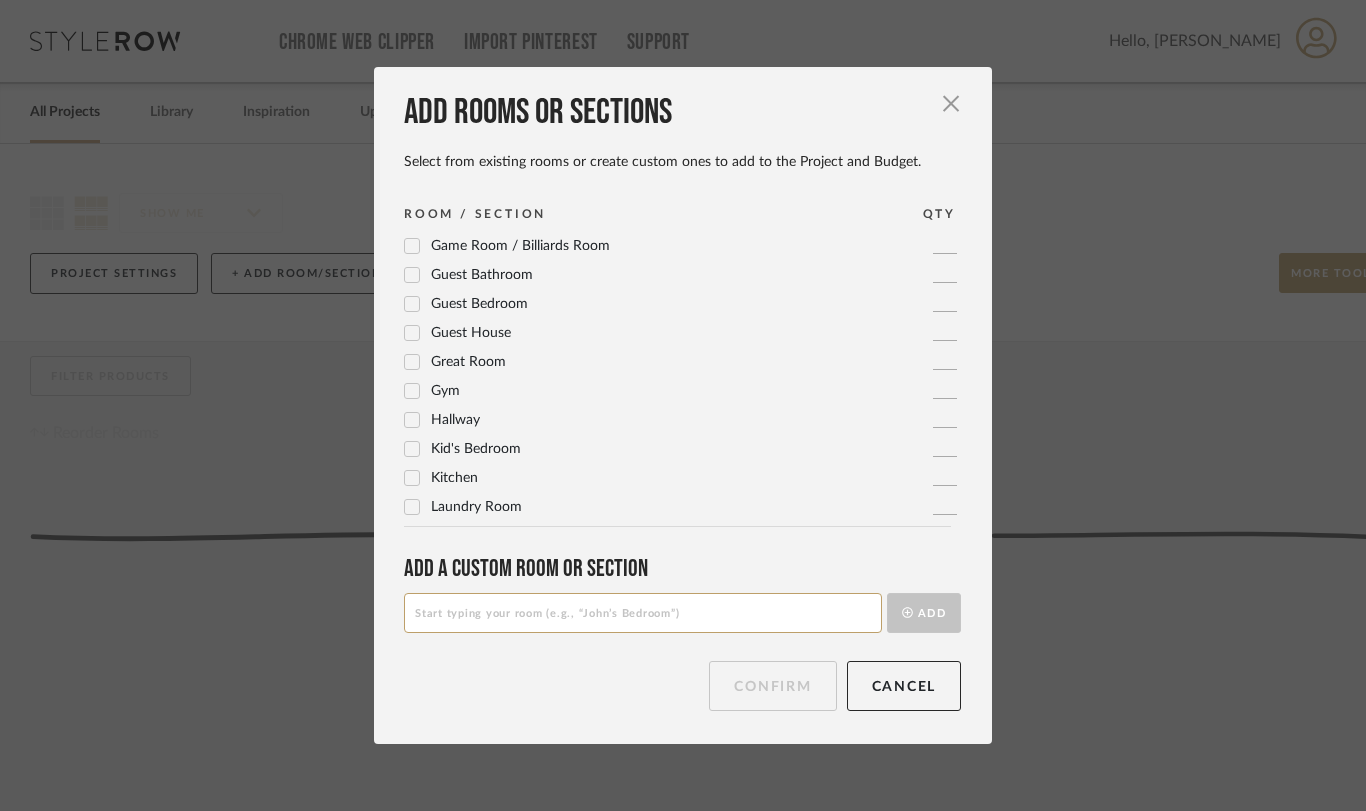 click 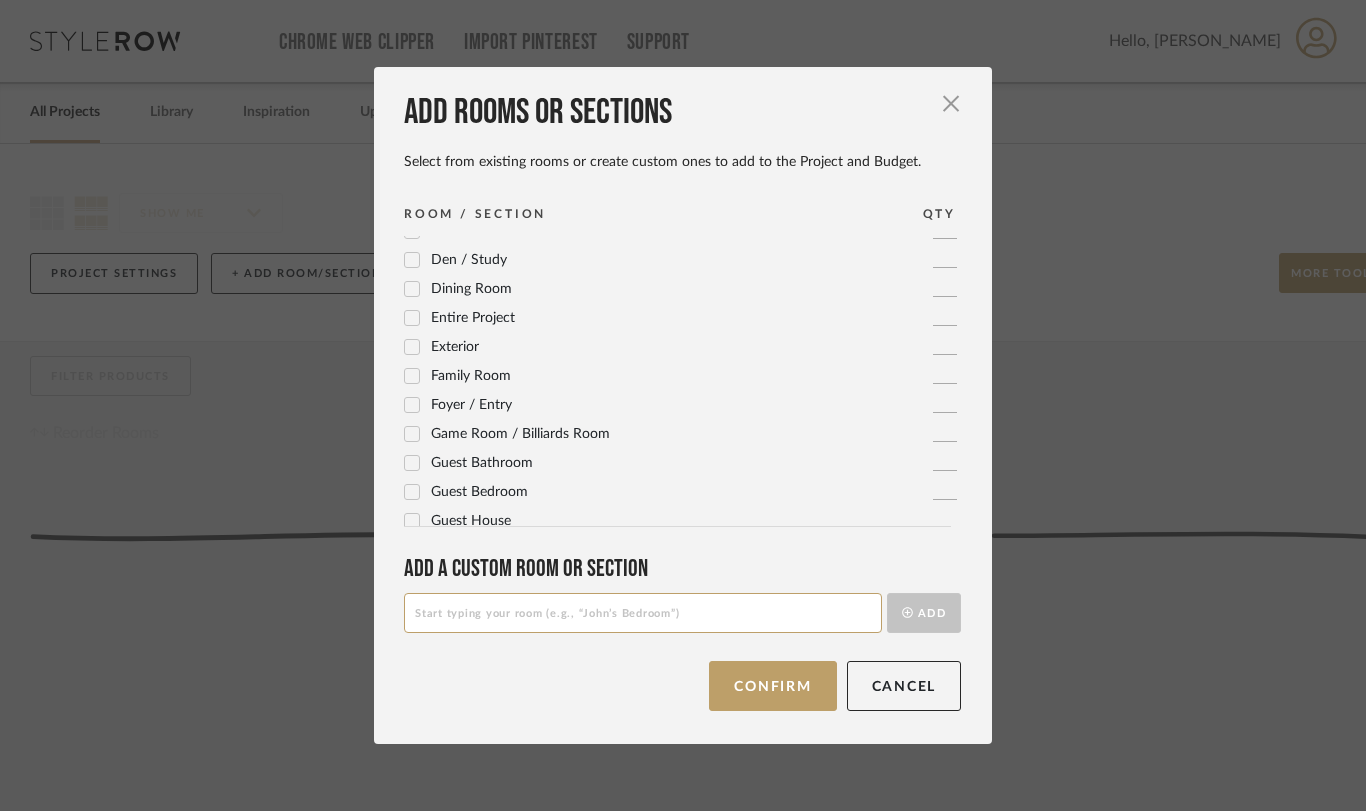 scroll, scrollTop: 101, scrollLeft: 0, axis: vertical 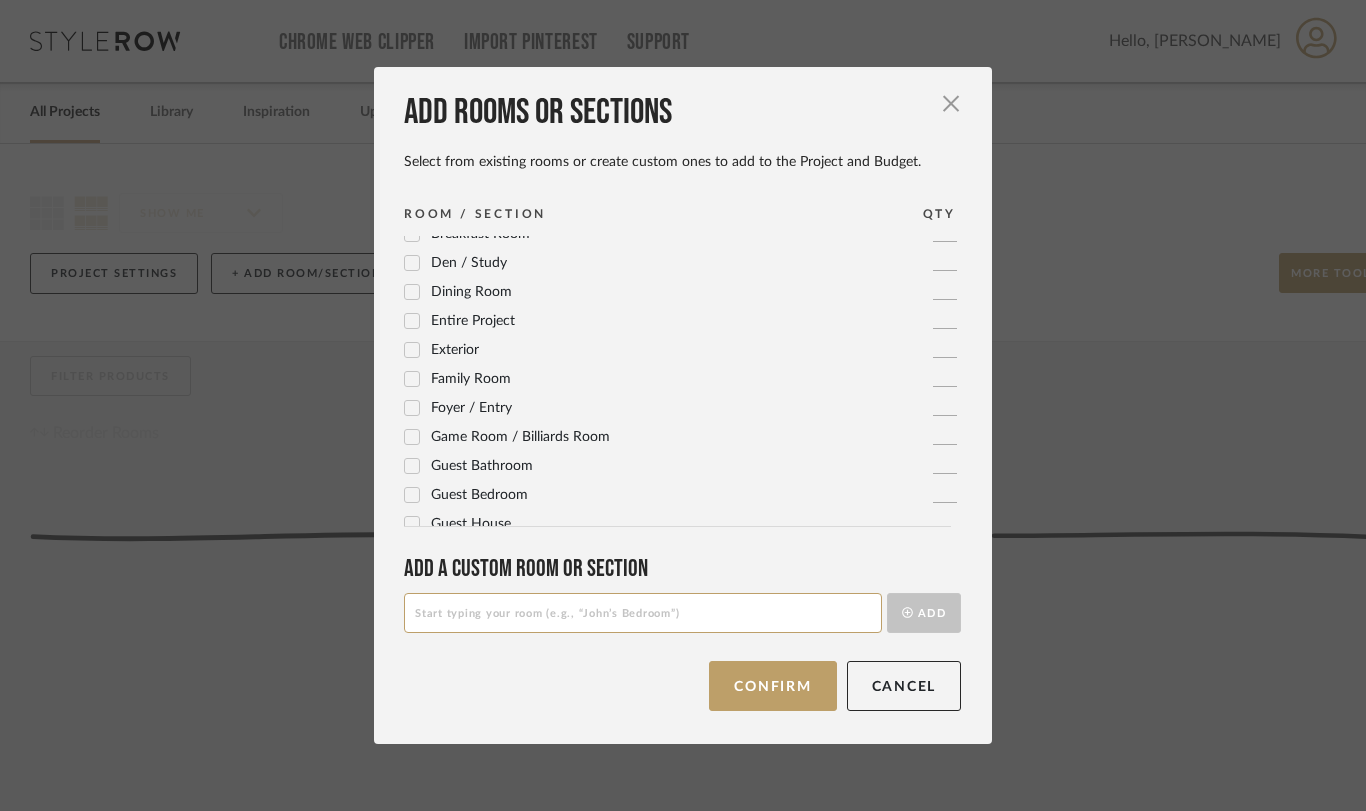 click 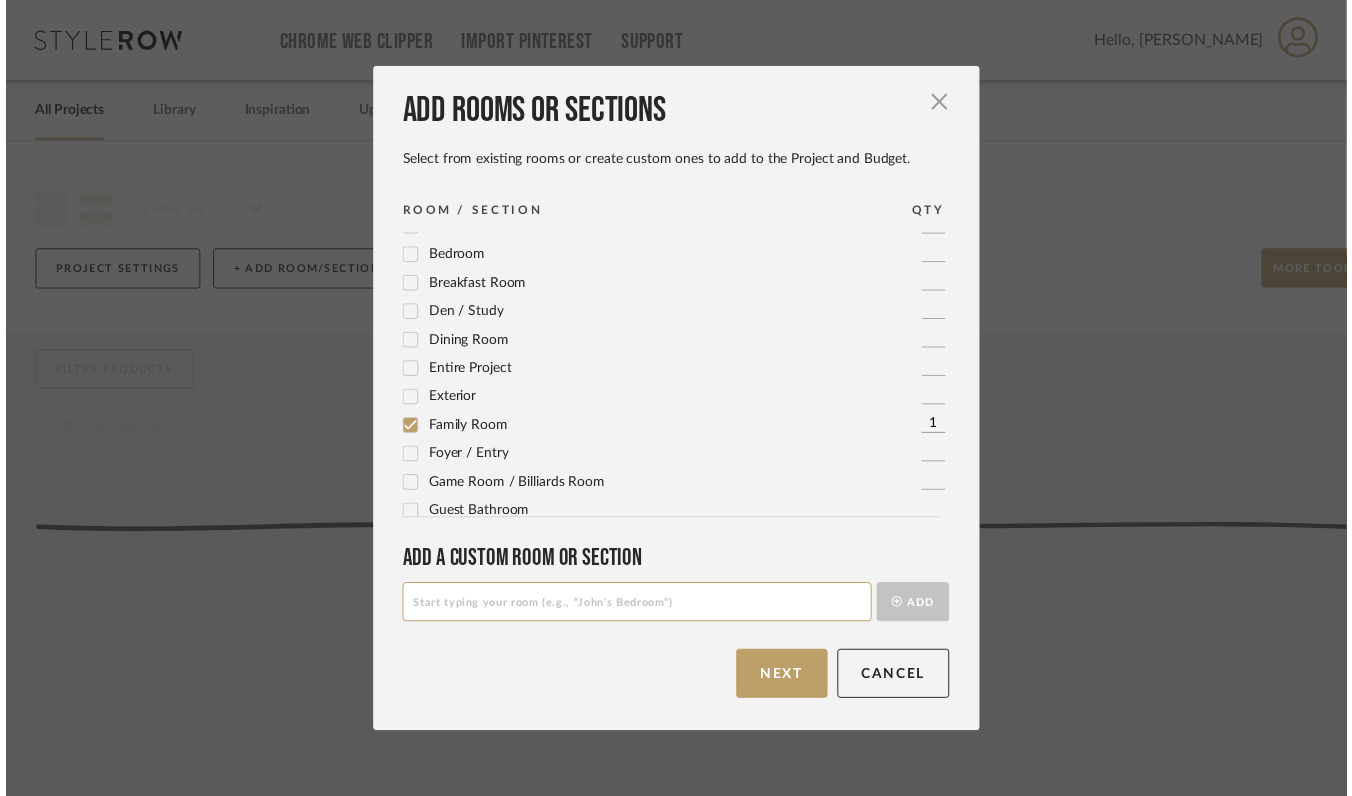 scroll, scrollTop: 42, scrollLeft: 0, axis: vertical 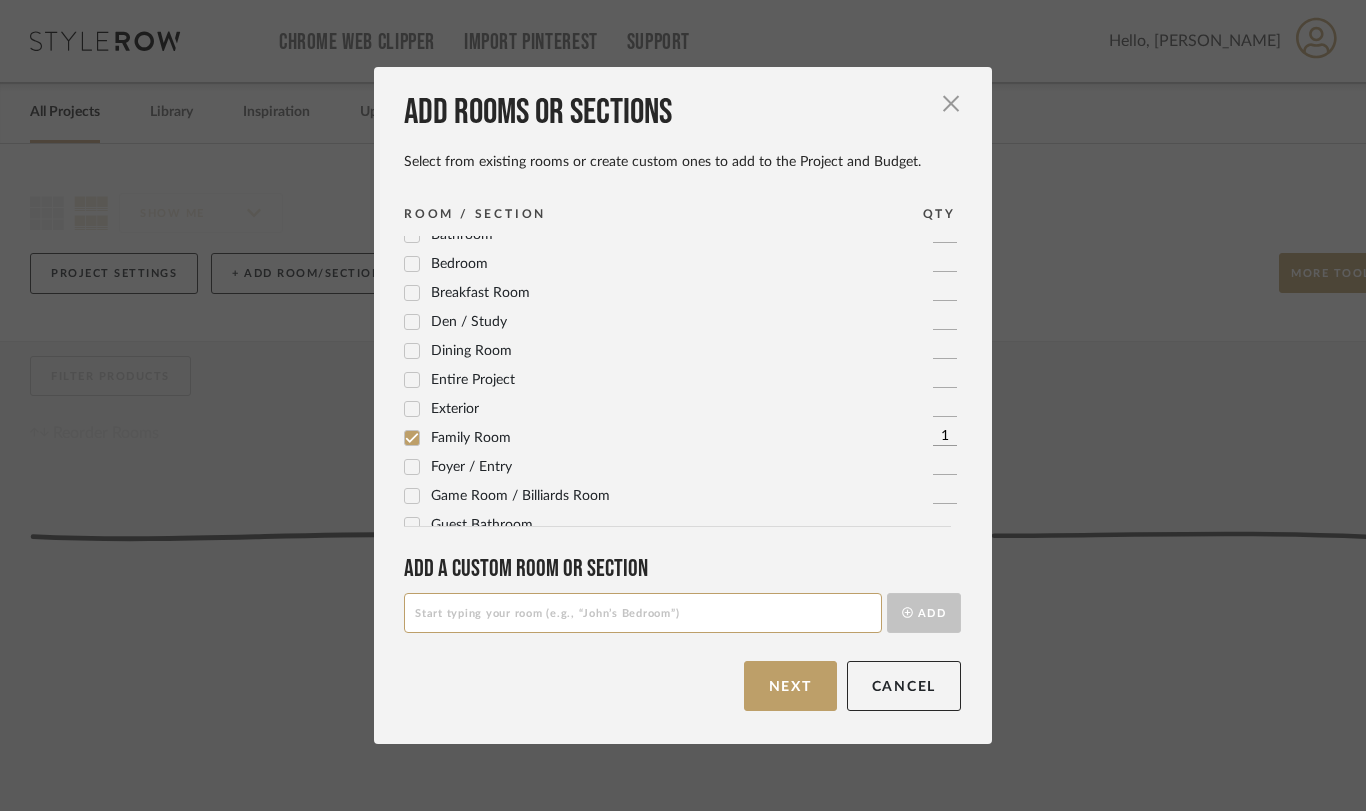 click 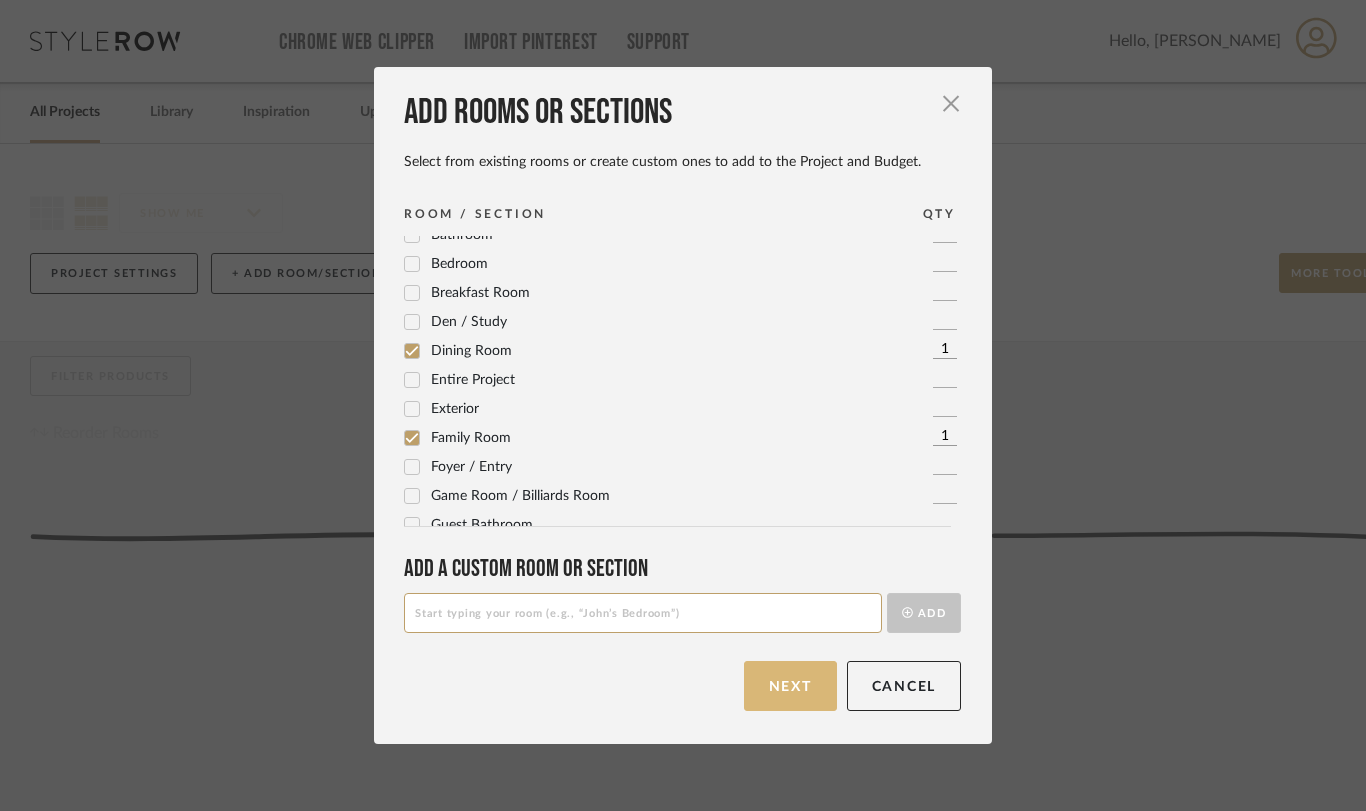 click on "Next" at bounding box center (790, 686) 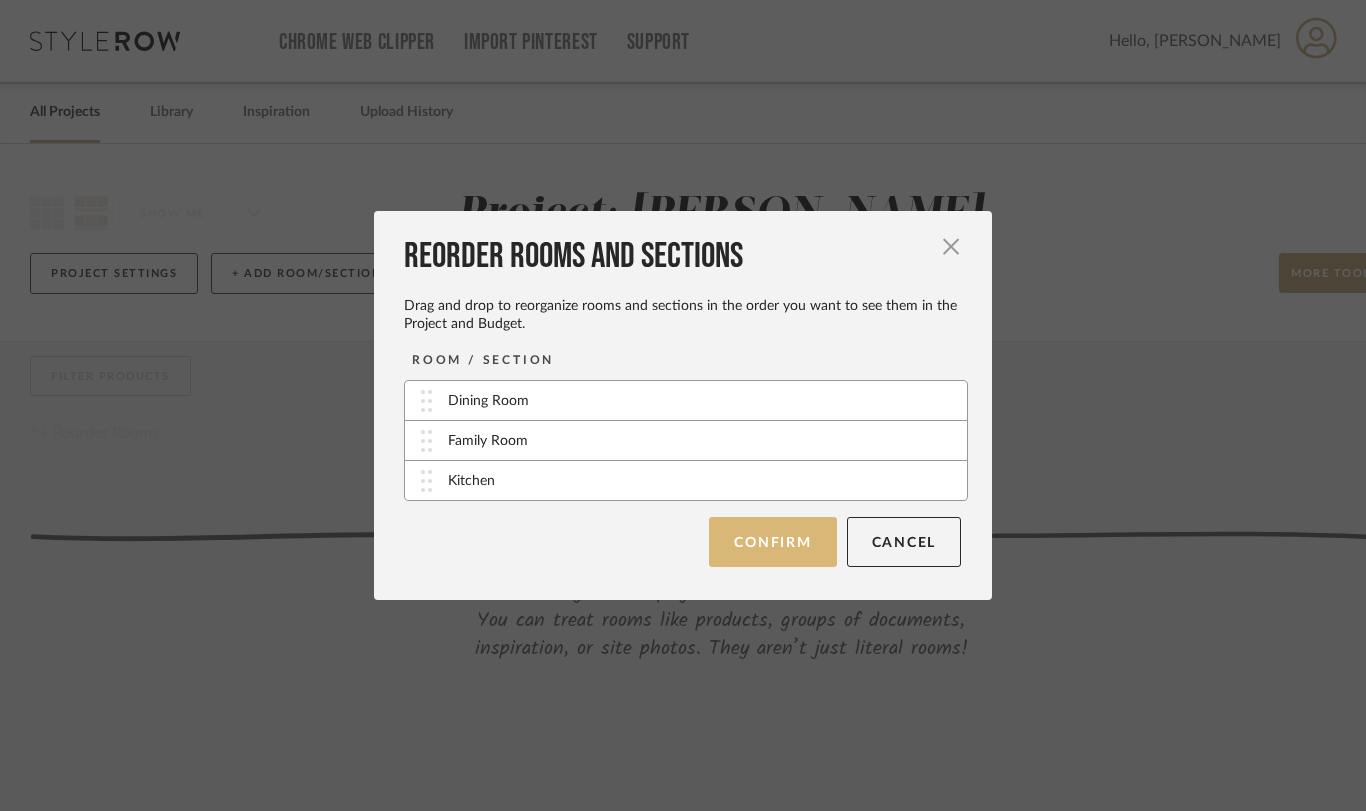 click on "Confirm" at bounding box center [772, 542] 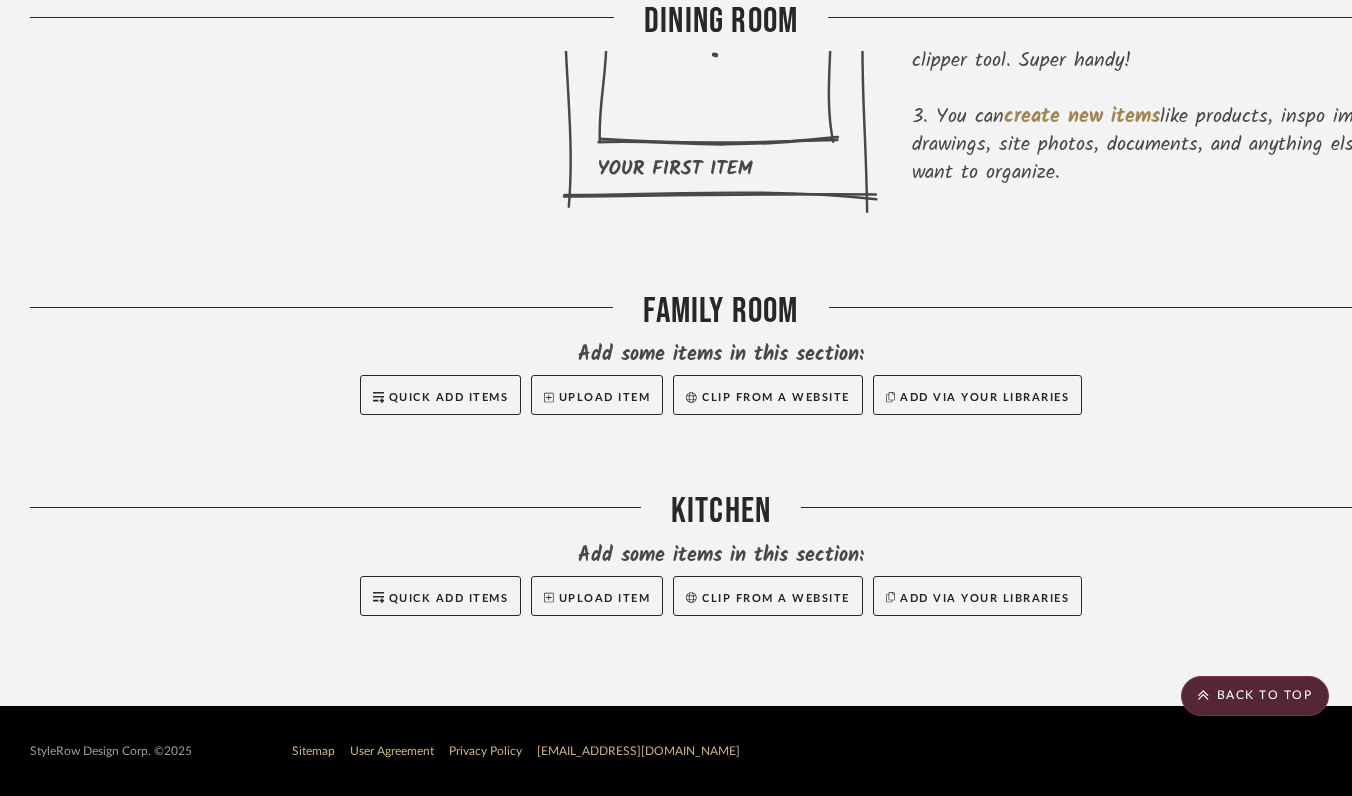 scroll, scrollTop: 673, scrollLeft: 0, axis: vertical 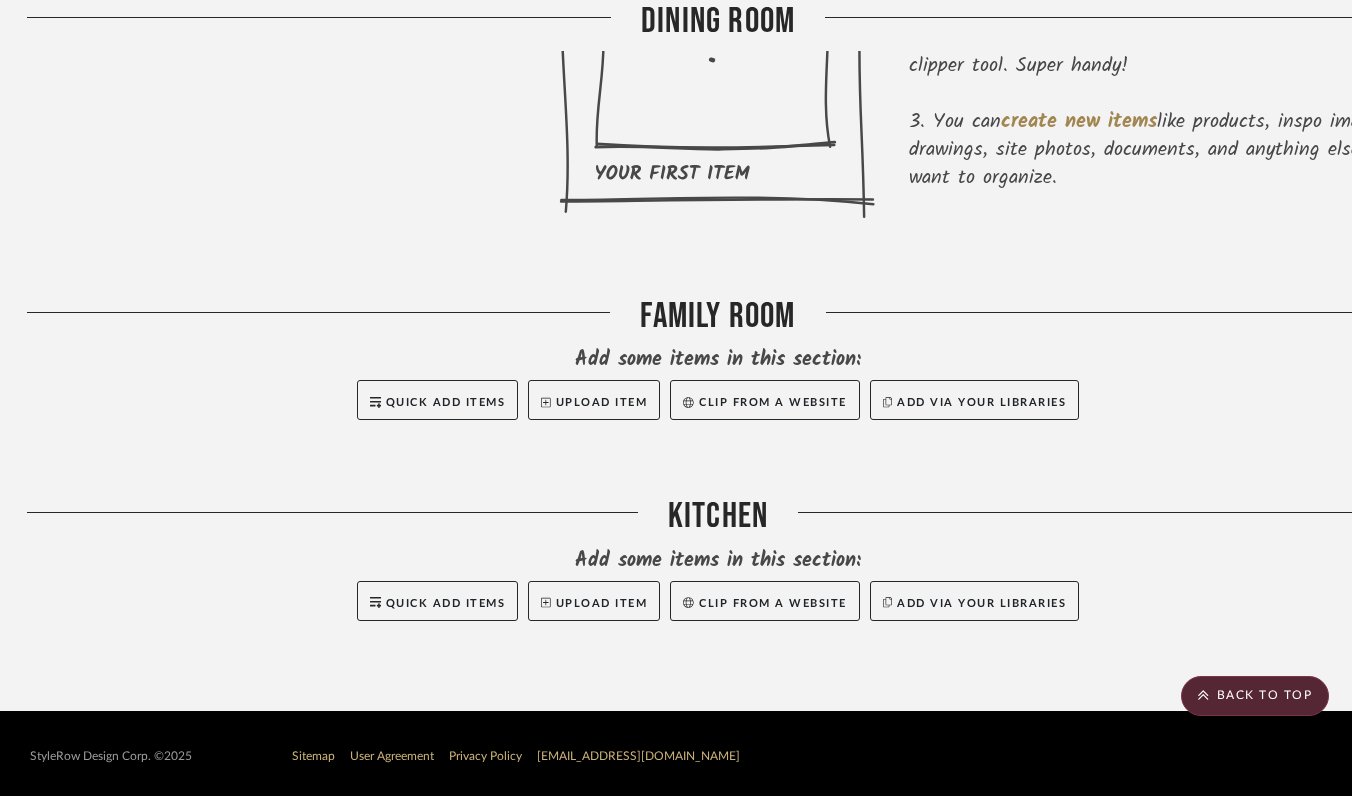 click on "Dining Room Great!  Now we need to add items to this room. There are a few ways to do that:  ‘Quick Add’  Items to this Project and Budget to create the scope of work with ease and get started QUICKLY   You can  clip products  from any website using our clipper tool. Super handy!   You can  create new items  like products, inspo images, drawings, site photos, documents, and anything else you want to organize.  Family Room Add some items in this section: Quick Add Items  Upload Item   Clip from a website   Add via your libraries  Kitchen Add some items in this section: Quick Add Items  Upload Item   Clip from a website   Add via your libraries   Sorry, we can’t find any products that match your search criteria.   GO TO LIBRARIES" 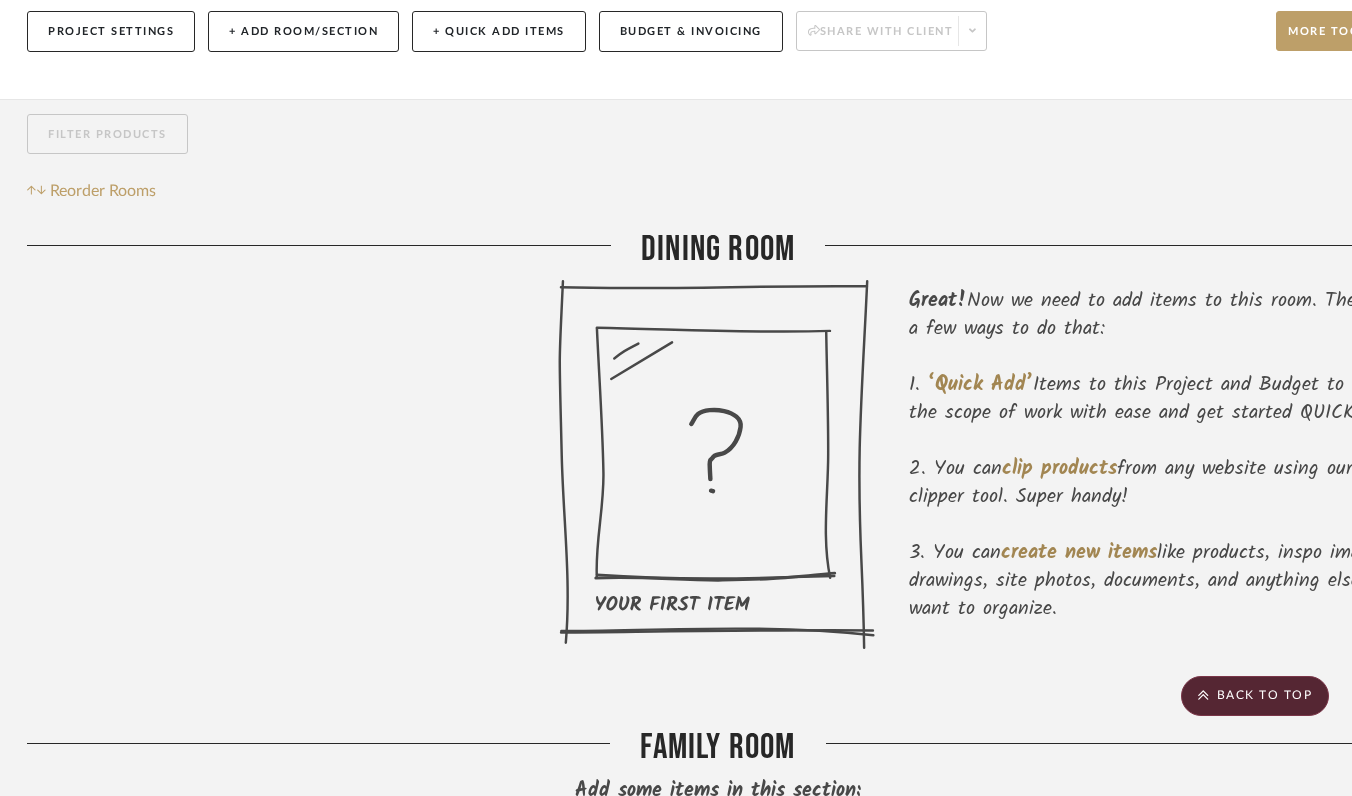 scroll, scrollTop: 0, scrollLeft: 3, axis: horizontal 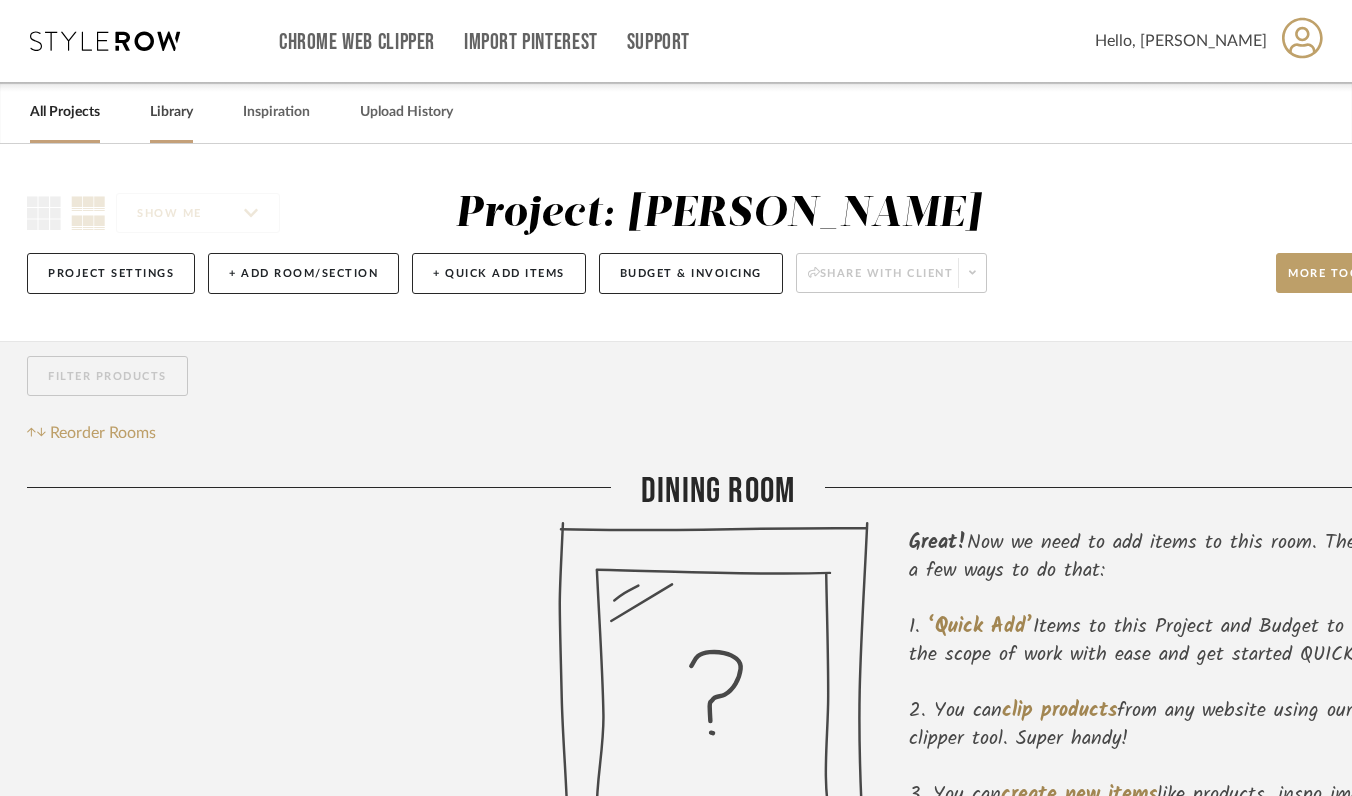 click on "Library" at bounding box center (171, 112) 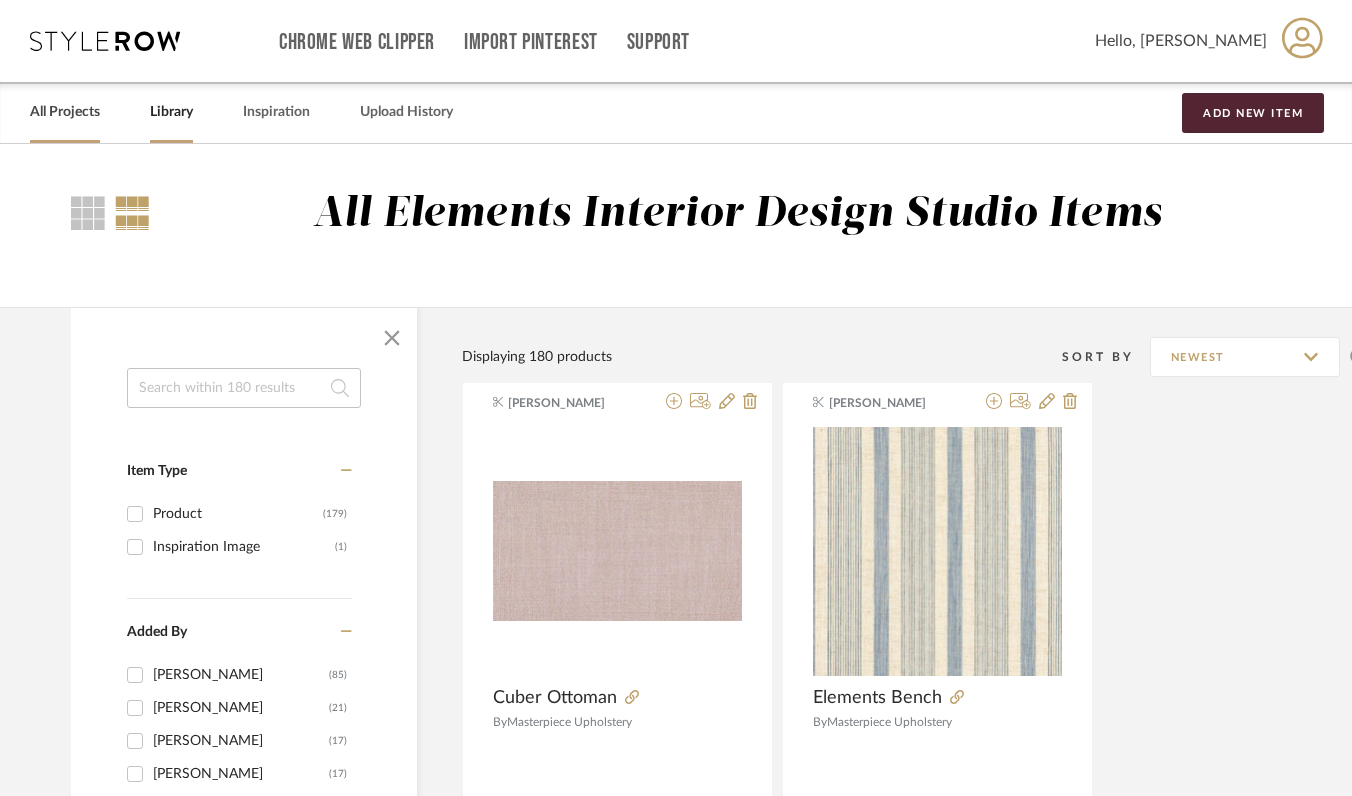 click on "All Projects" at bounding box center [65, 112] 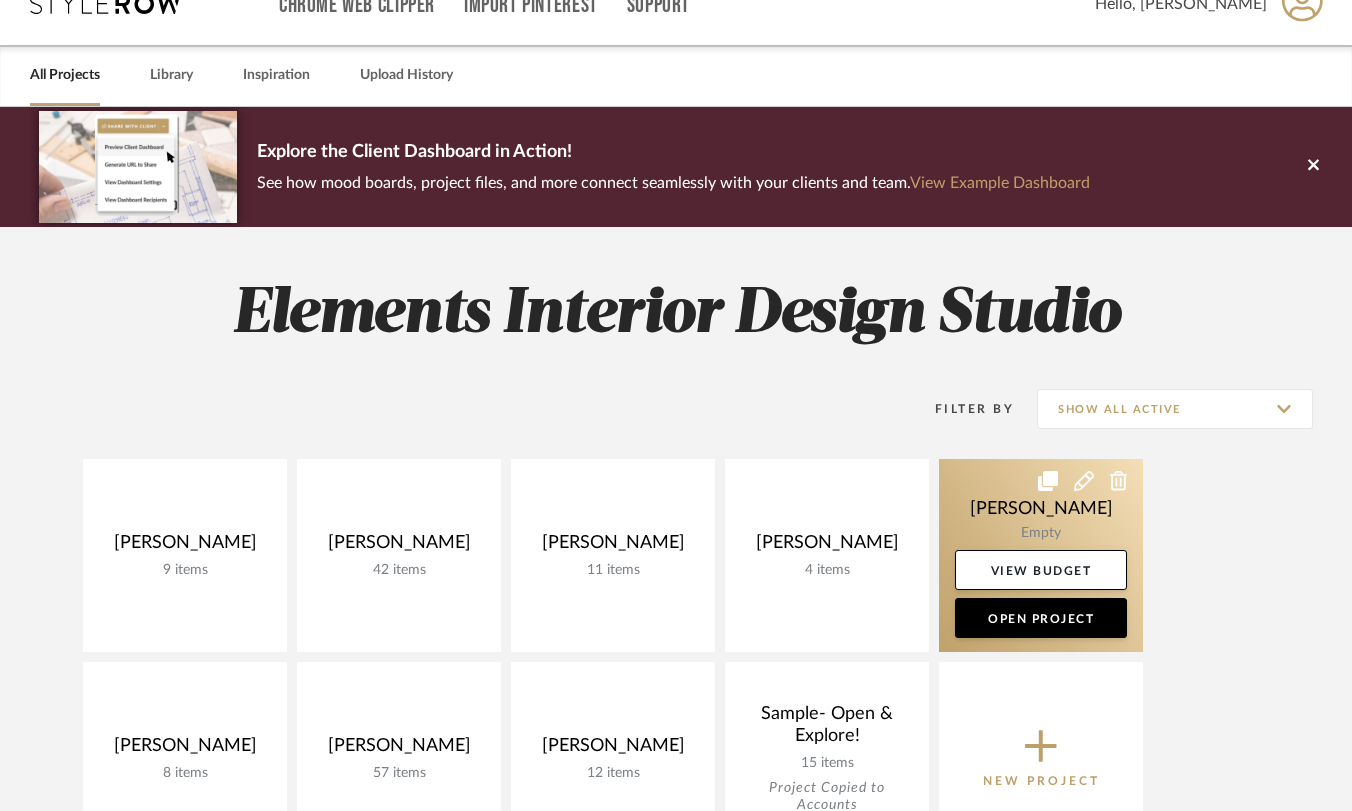 scroll, scrollTop: 40, scrollLeft: 0, axis: vertical 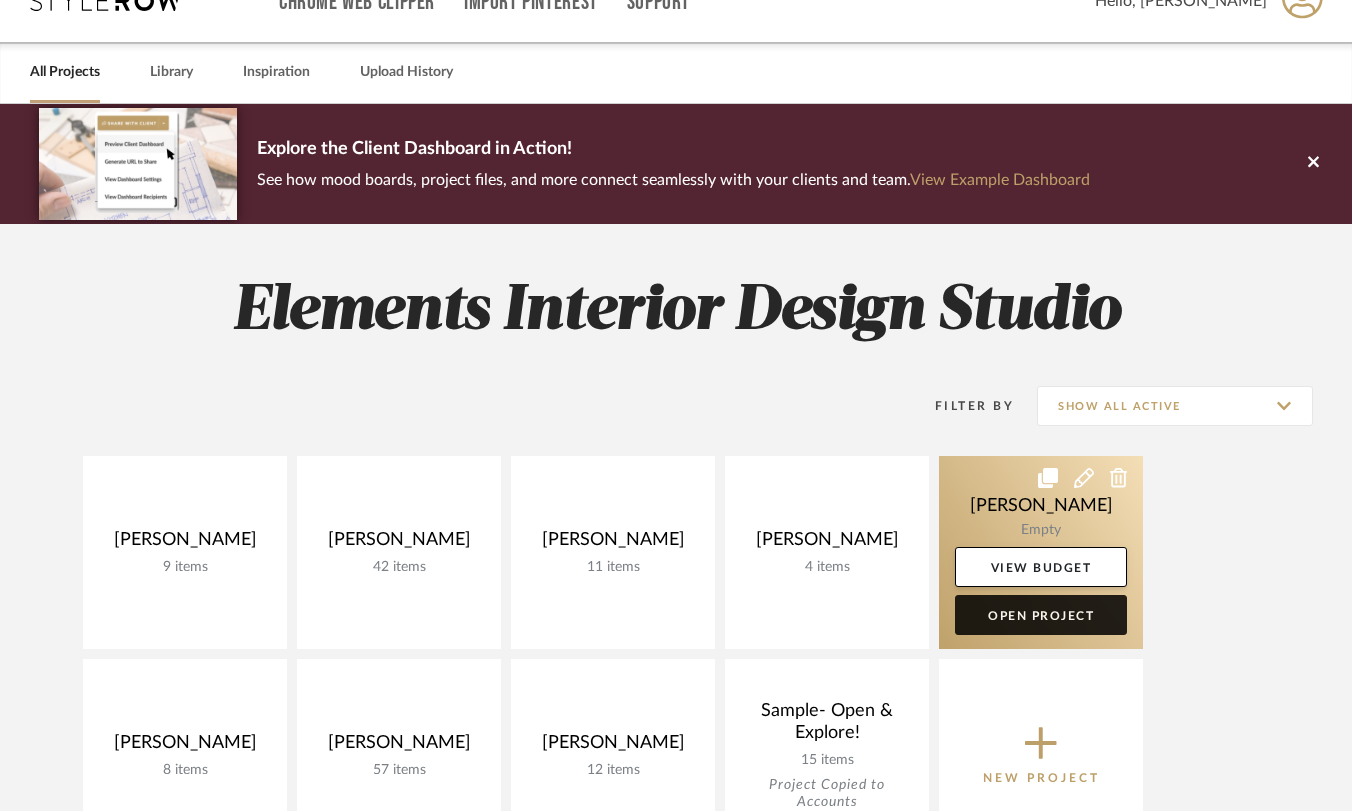 click on "Open Project" 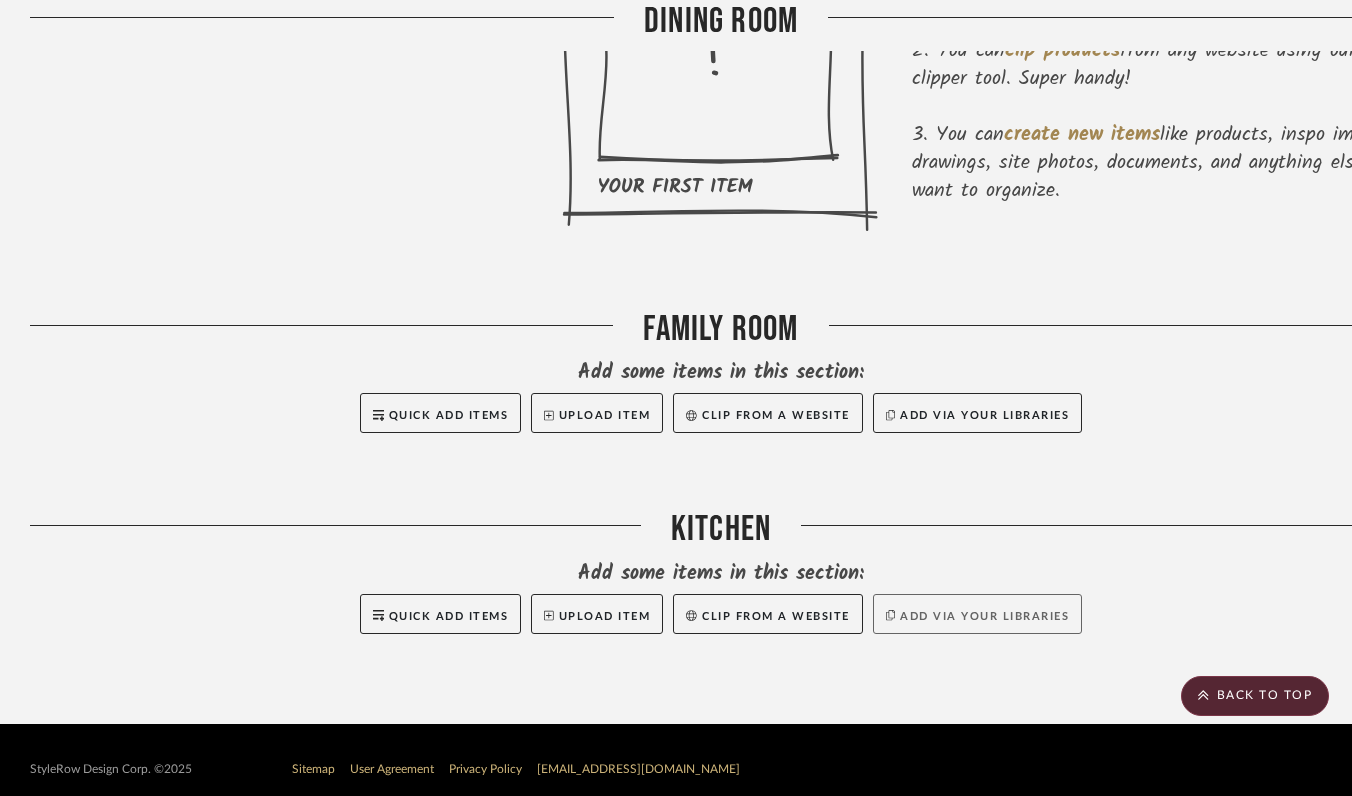 scroll, scrollTop: 661, scrollLeft: 0, axis: vertical 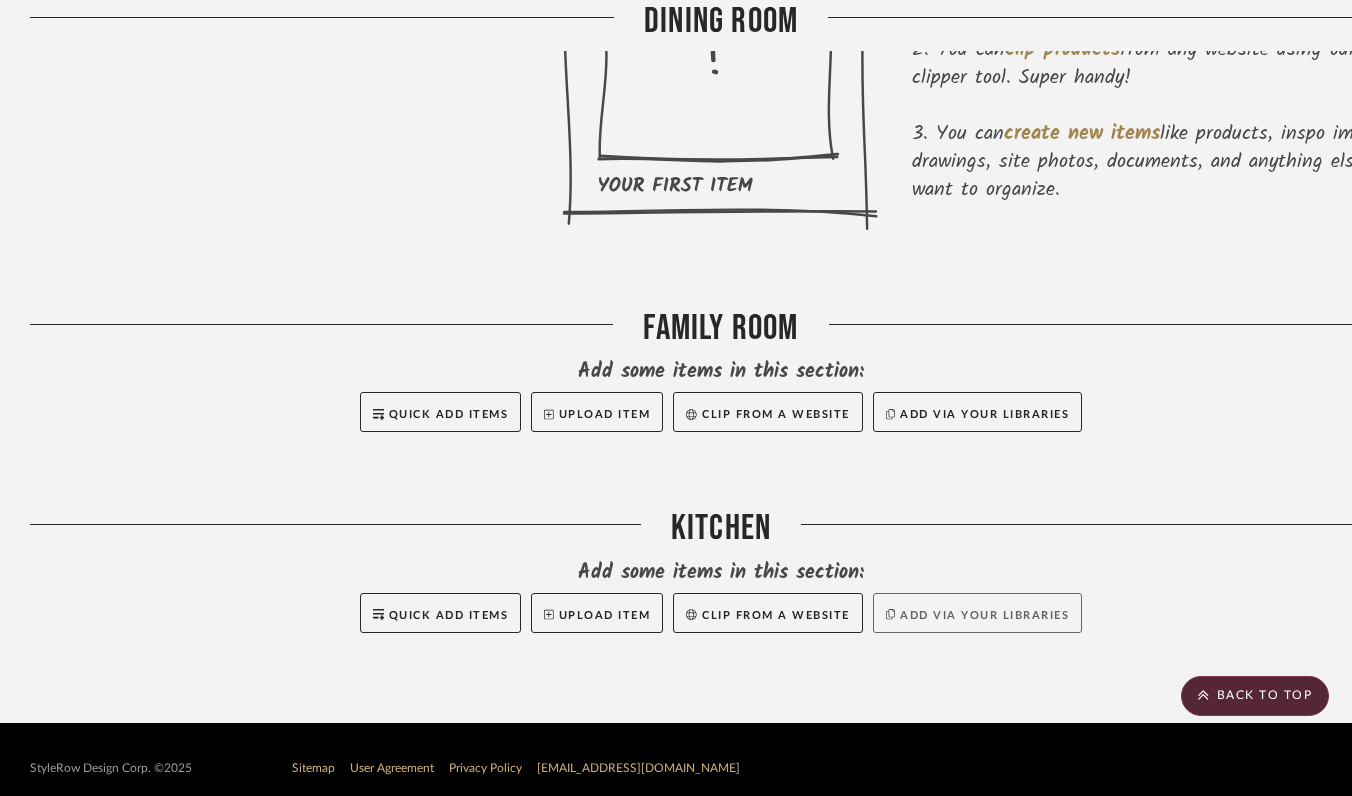 click on "Add via your libraries" 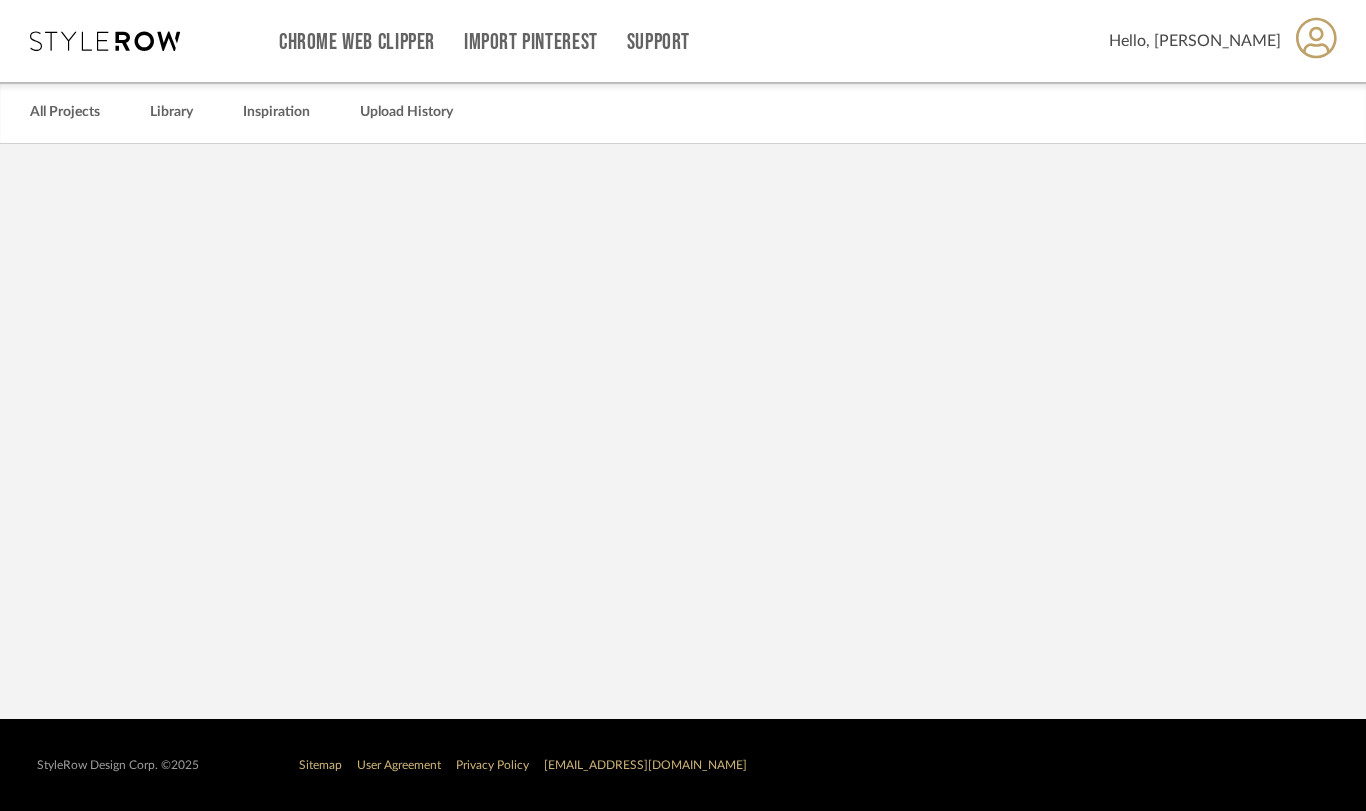 scroll, scrollTop: 0, scrollLeft: 0, axis: both 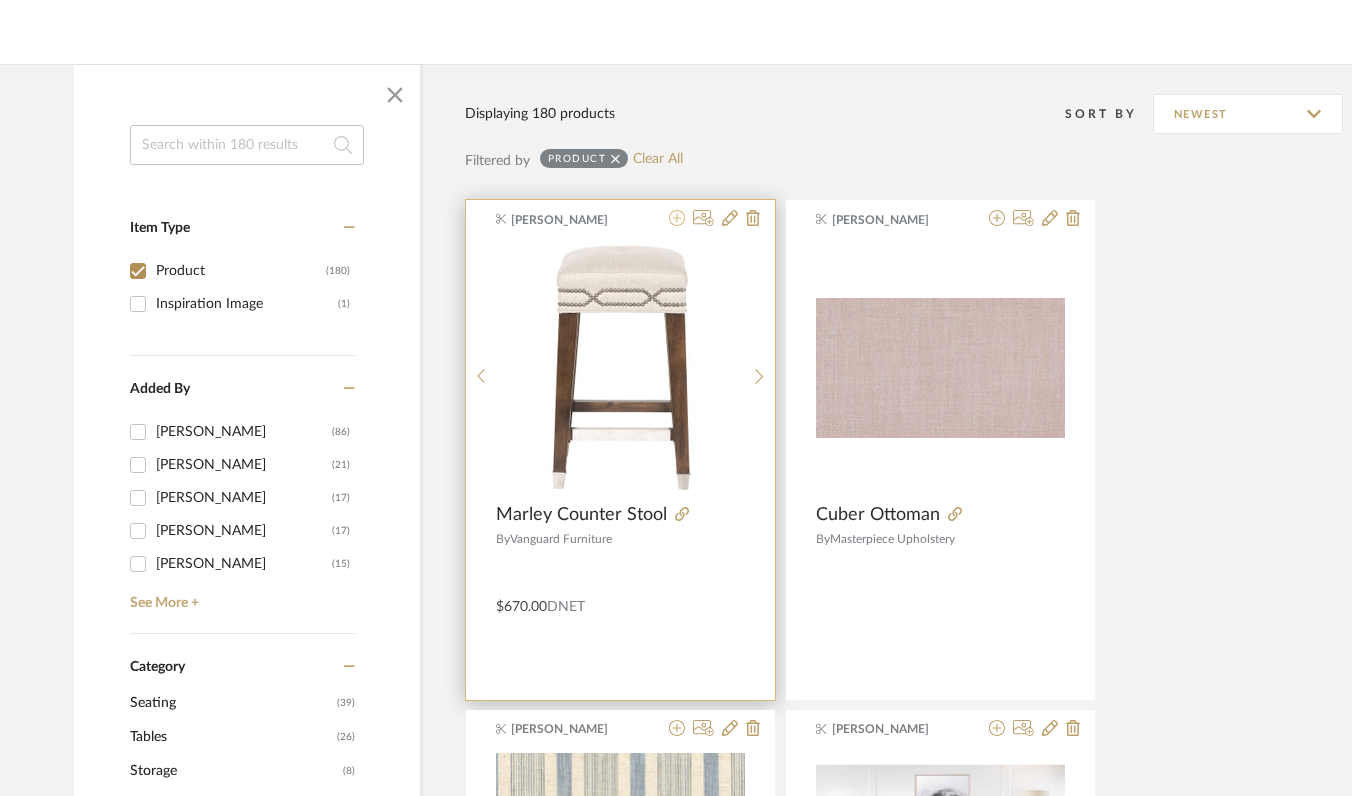 click 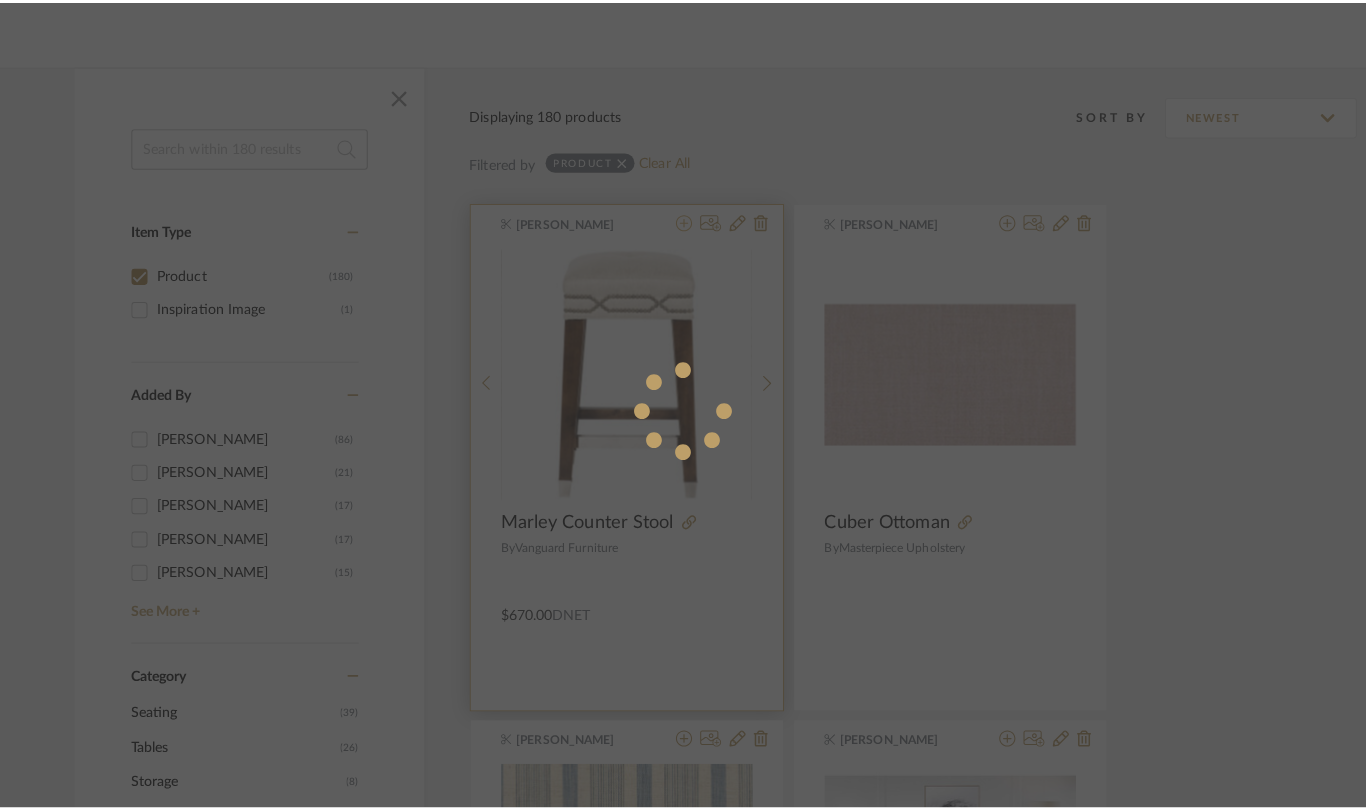 scroll, scrollTop: 0, scrollLeft: 0, axis: both 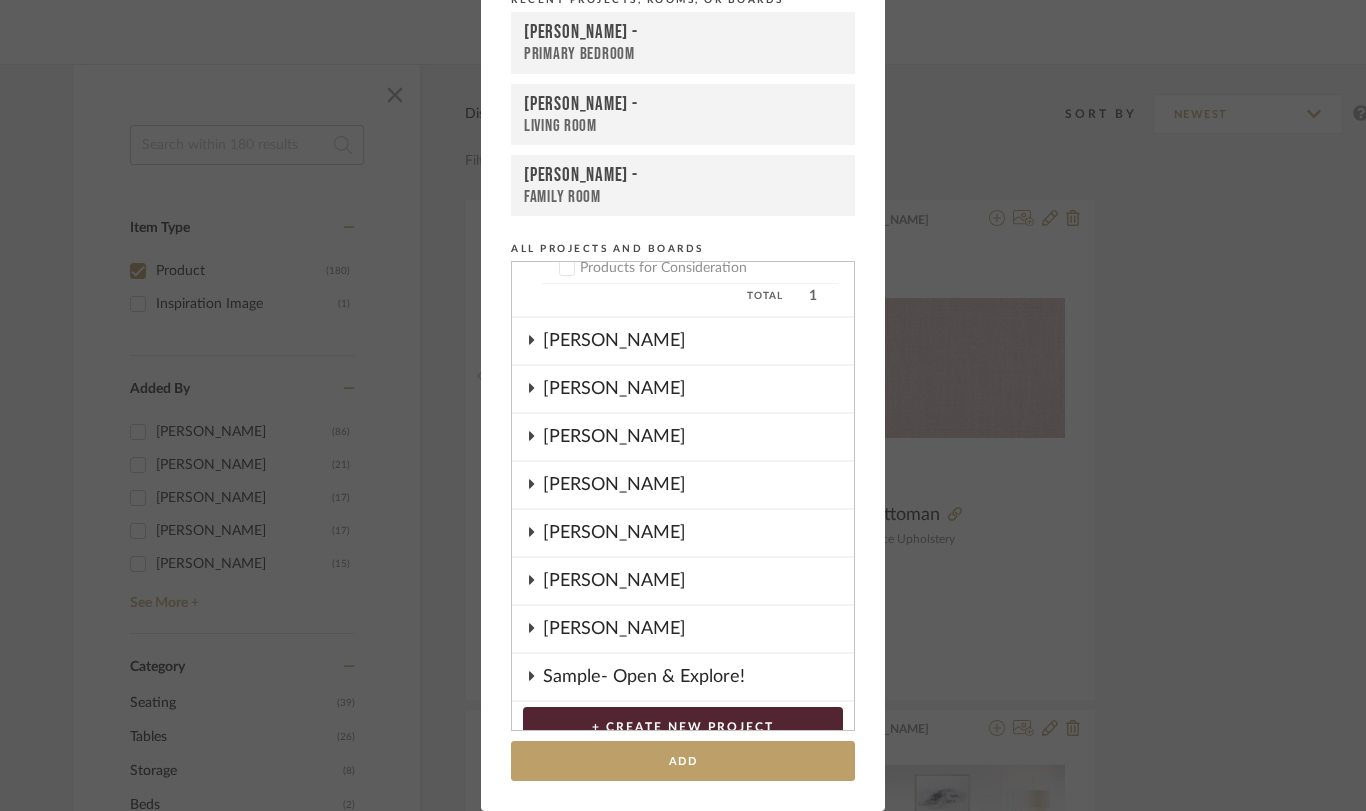 click on "[PERSON_NAME]" at bounding box center [698, 485] 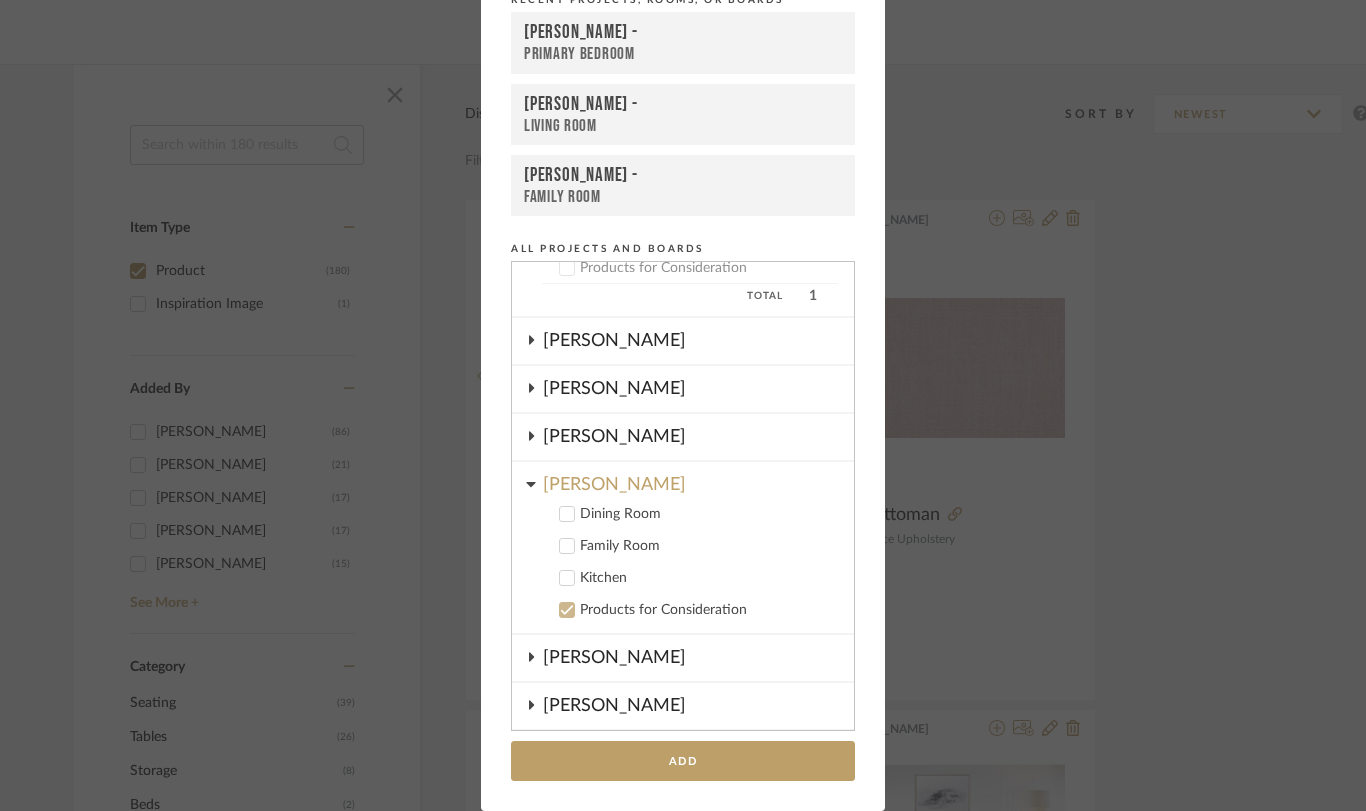 click on "Kitchen" at bounding box center (709, 578) 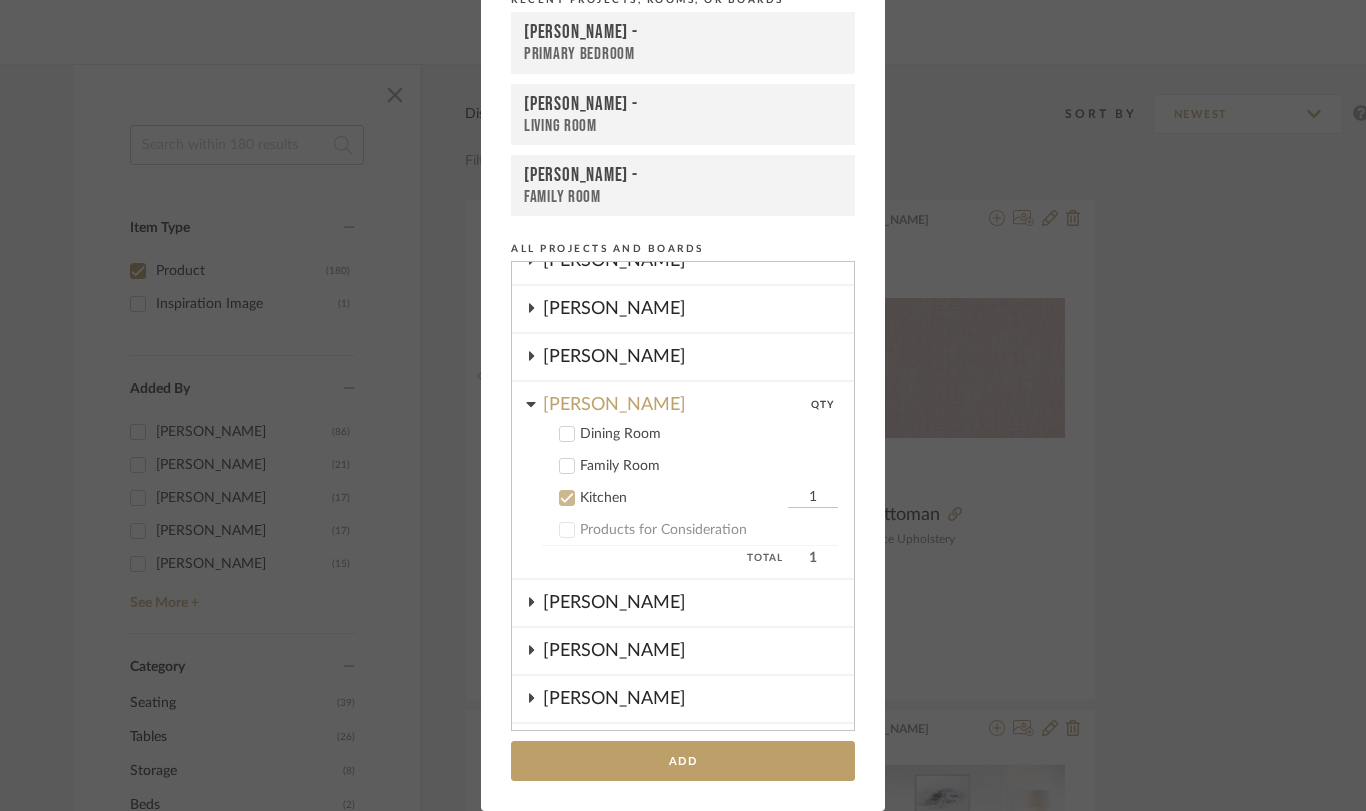 scroll, scrollTop: 207, scrollLeft: 0, axis: vertical 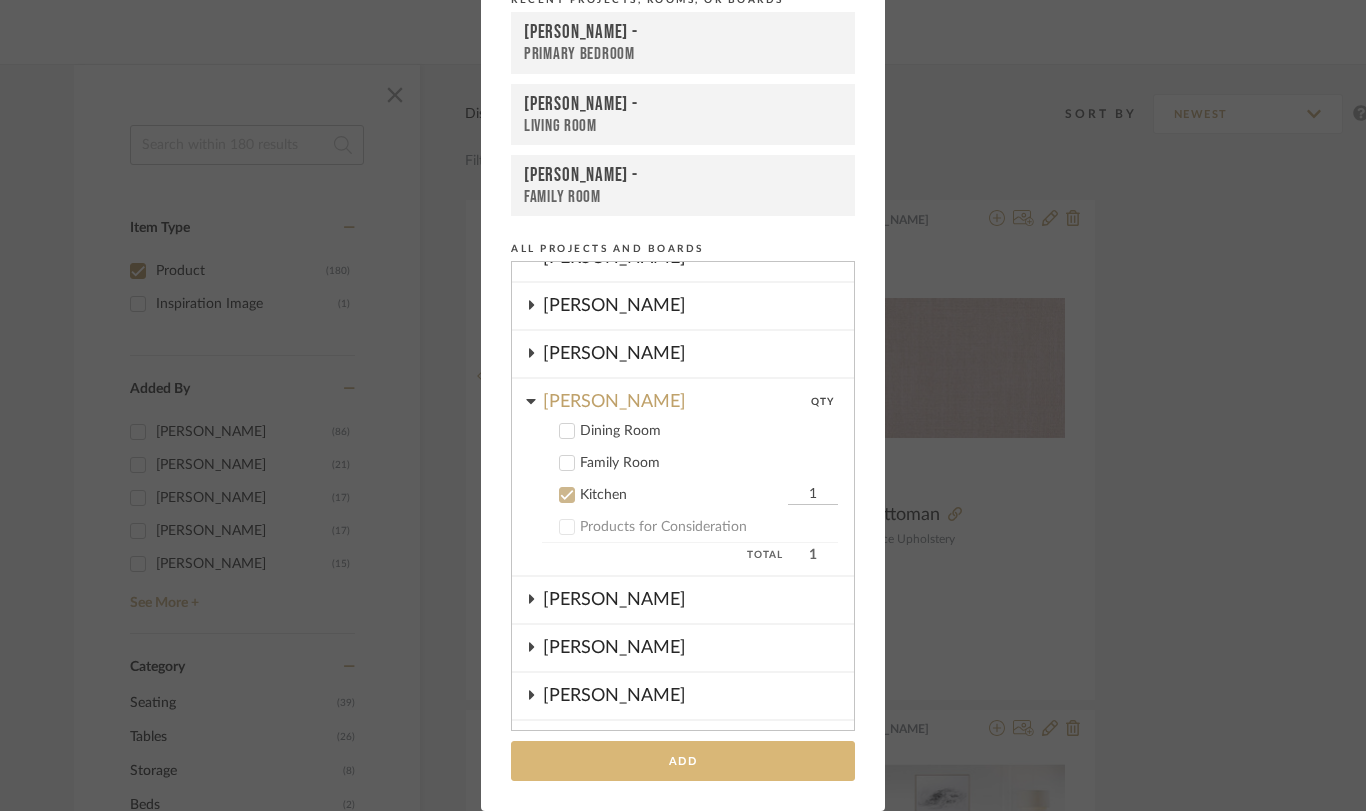 click on "Add" at bounding box center [683, 761] 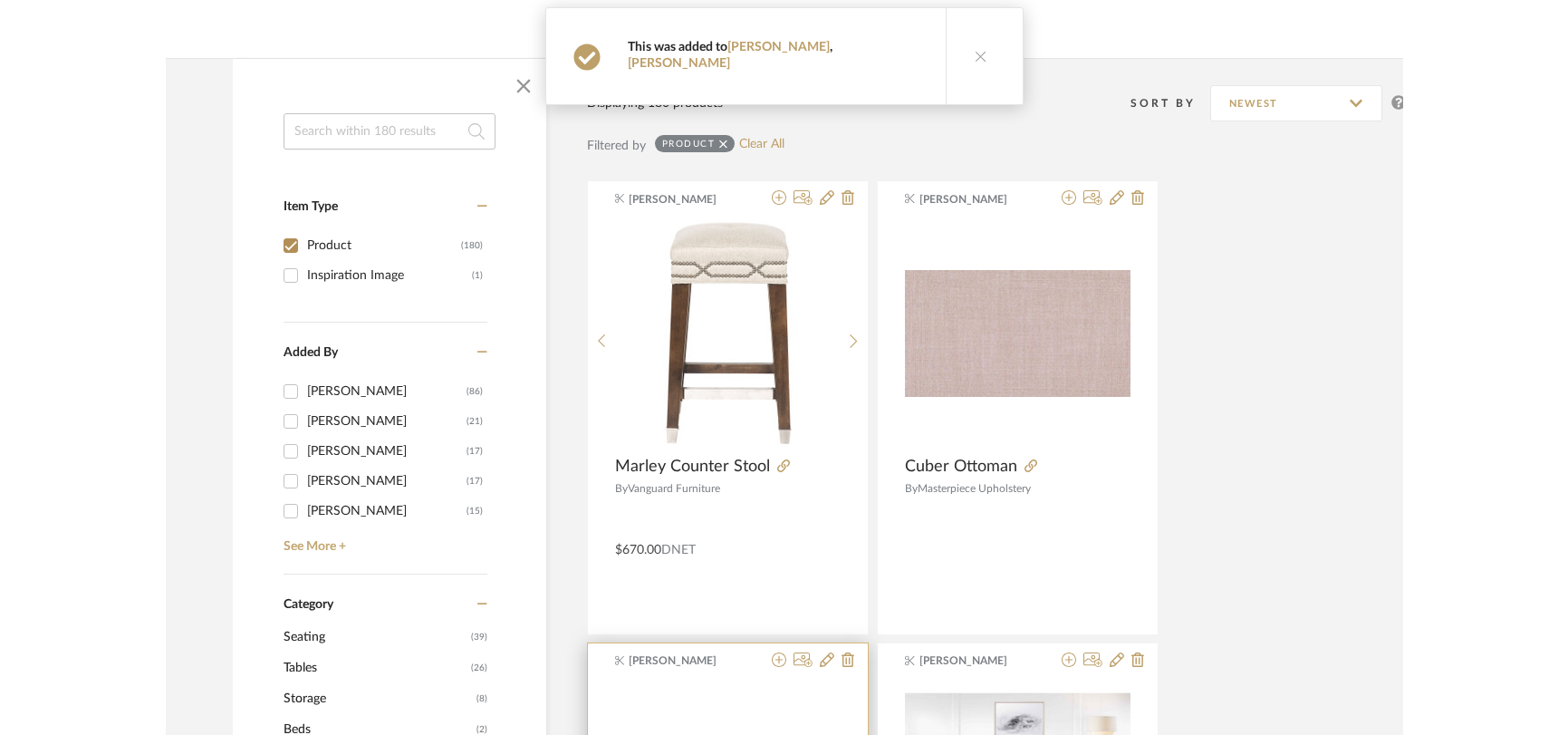 scroll, scrollTop: 220, scrollLeft: 0, axis: vertical 